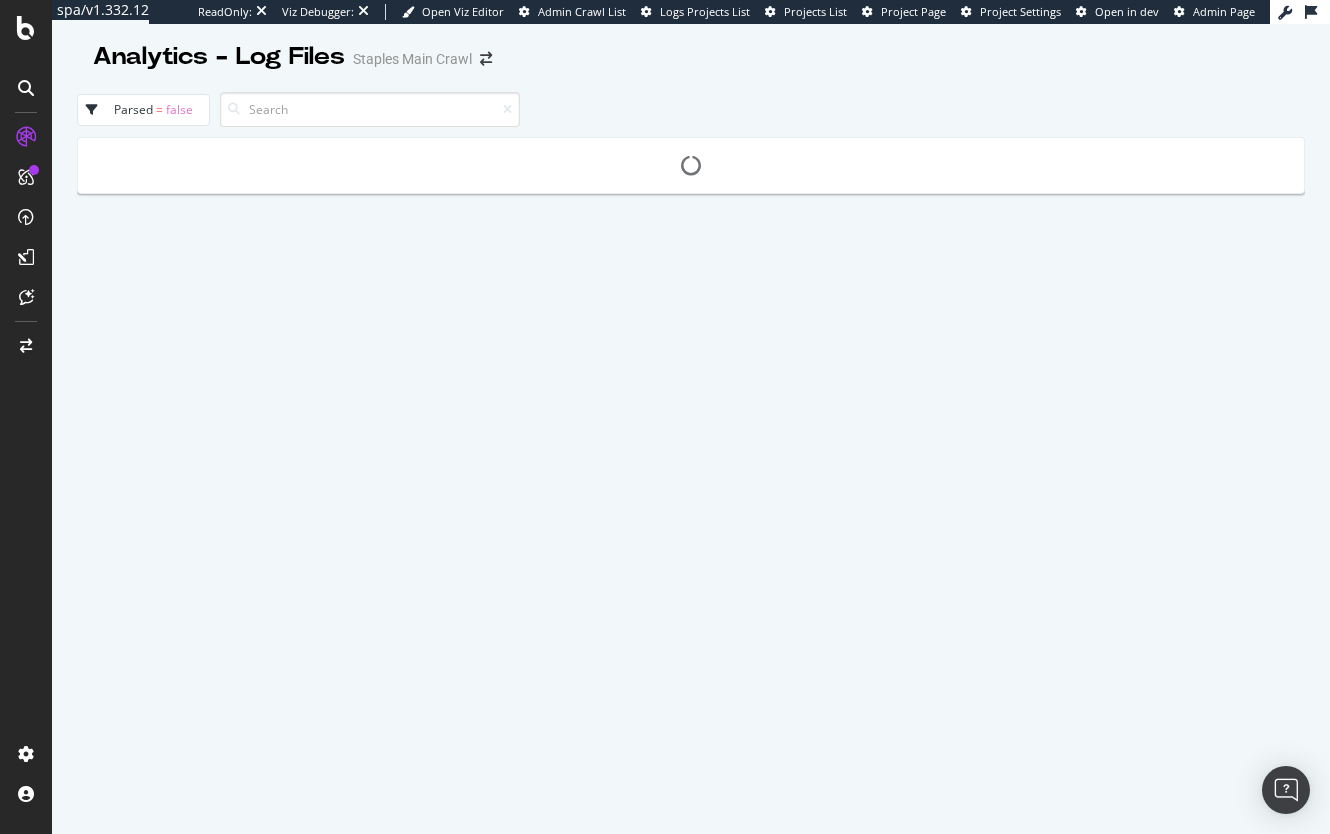 scroll, scrollTop: 0, scrollLeft: 0, axis: both 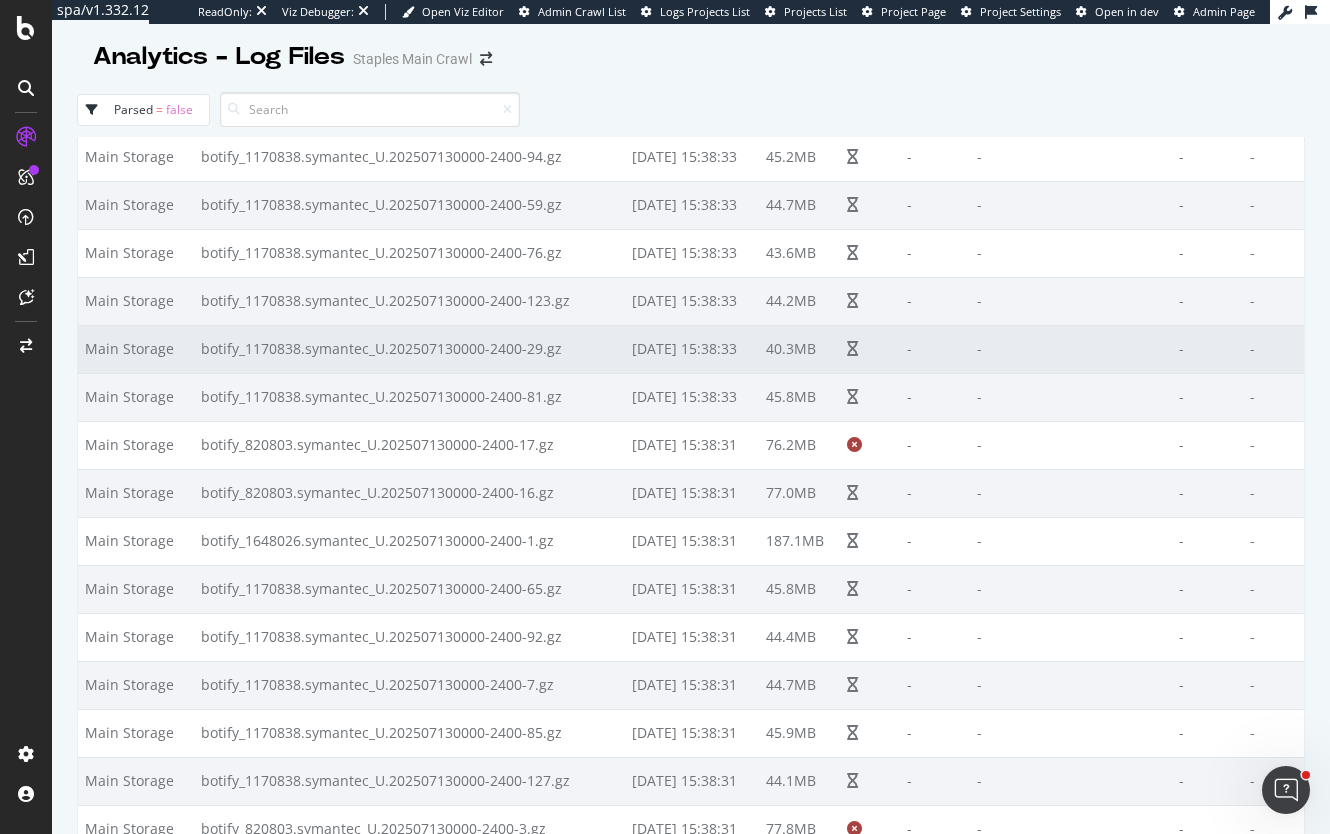 click on "botify_820803.symantec_U.202507130000-2400-17.gz" at bounding box center (409, 445) 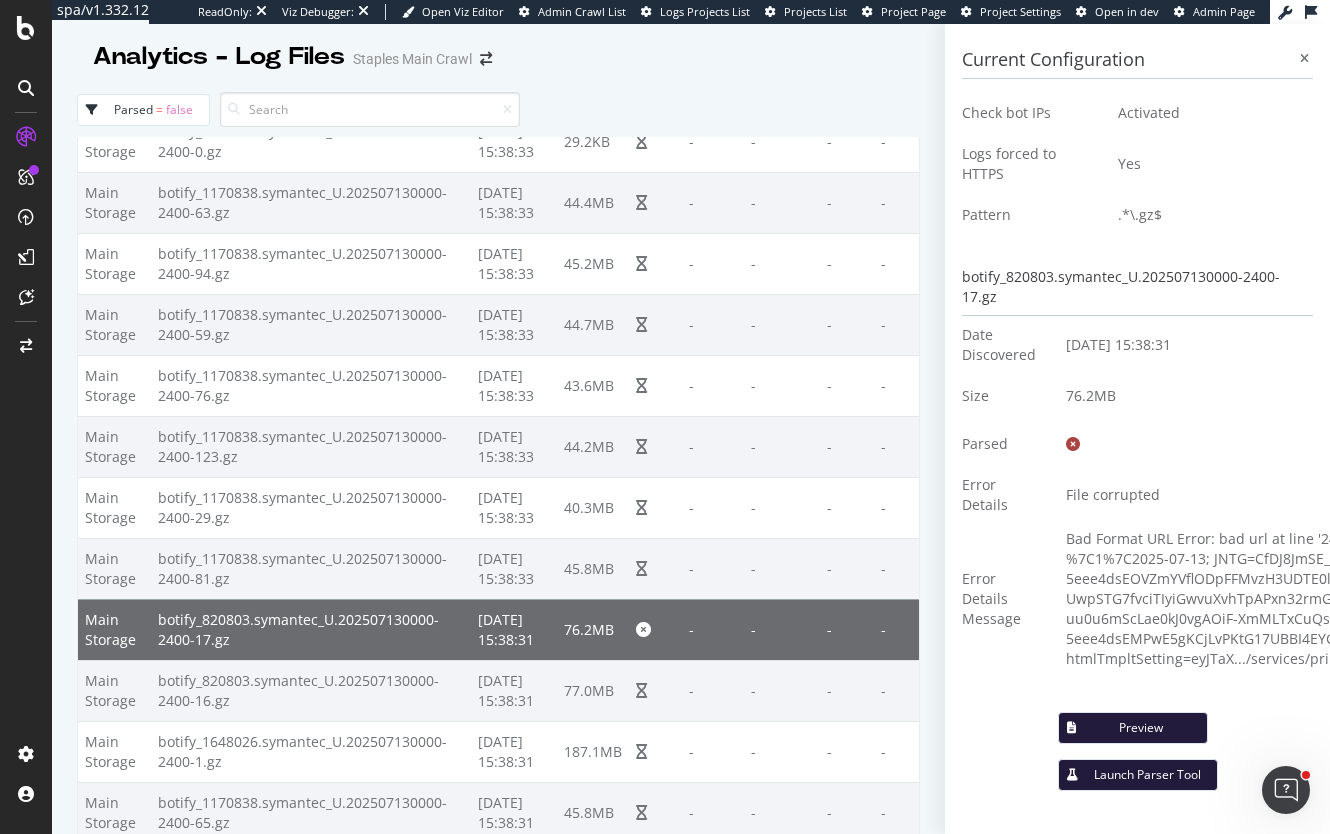 scroll, scrollTop: 397, scrollLeft: 0, axis: vertical 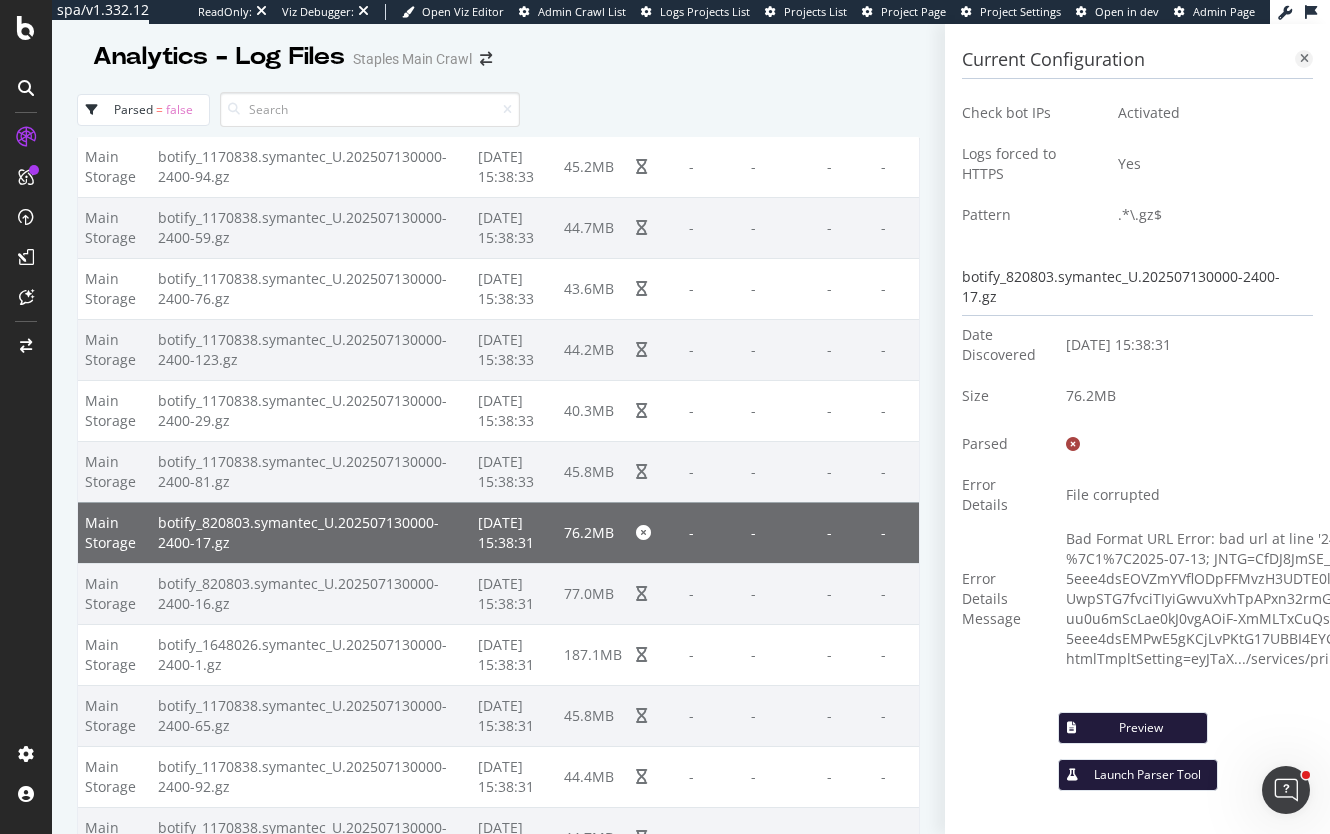 click at bounding box center [1304, 59] 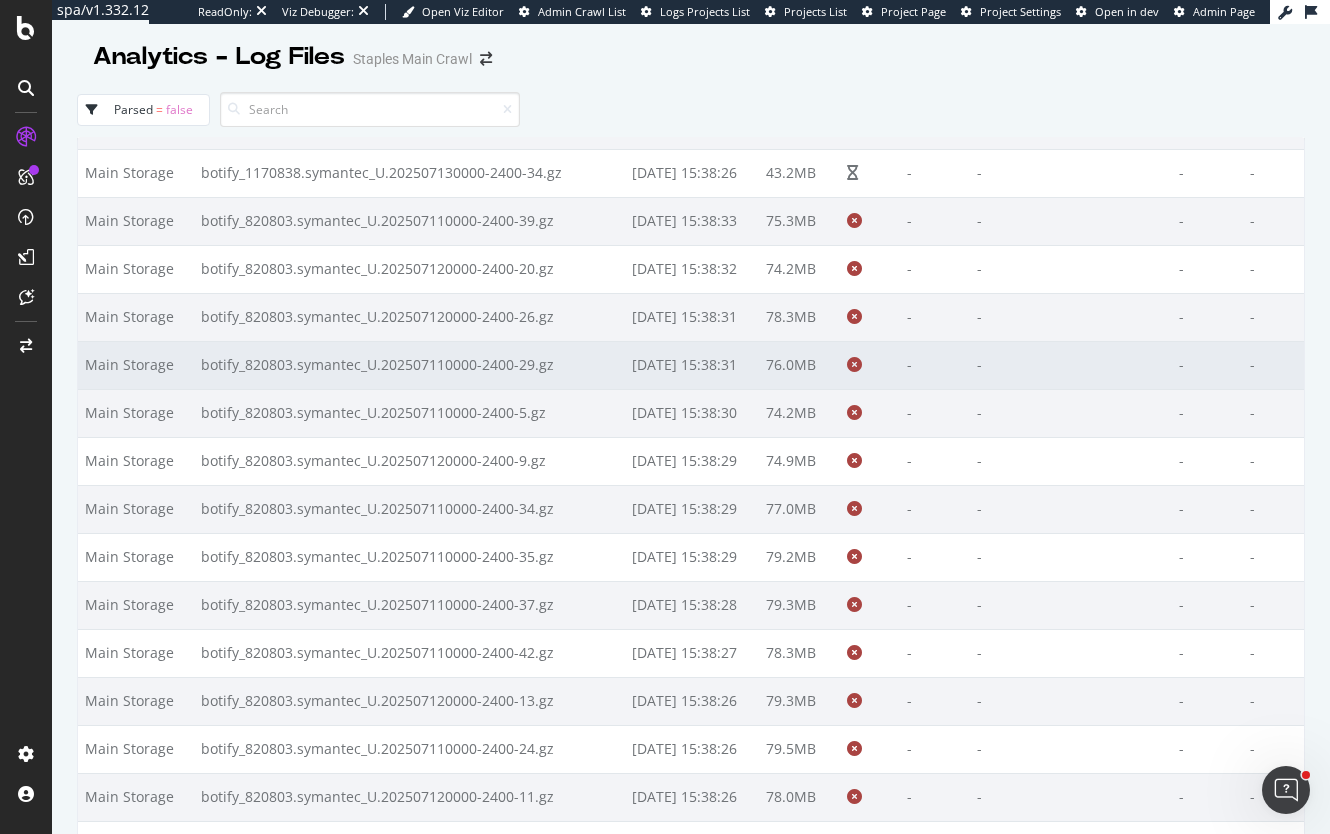 click on "botify_820803.symantec_U.202507110000-2400-29.gz" at bounding box center (409, 365) 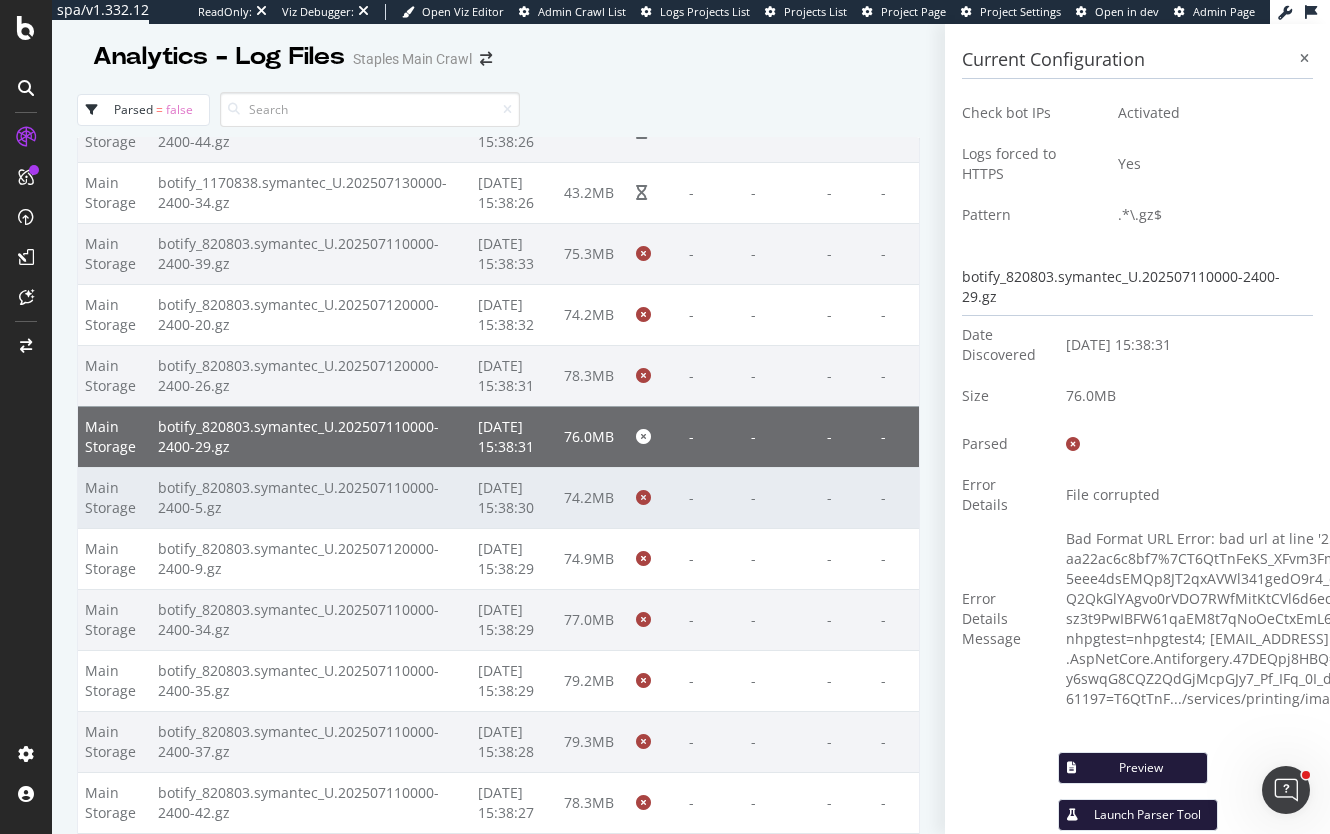 click at bounding box center (655, 497) 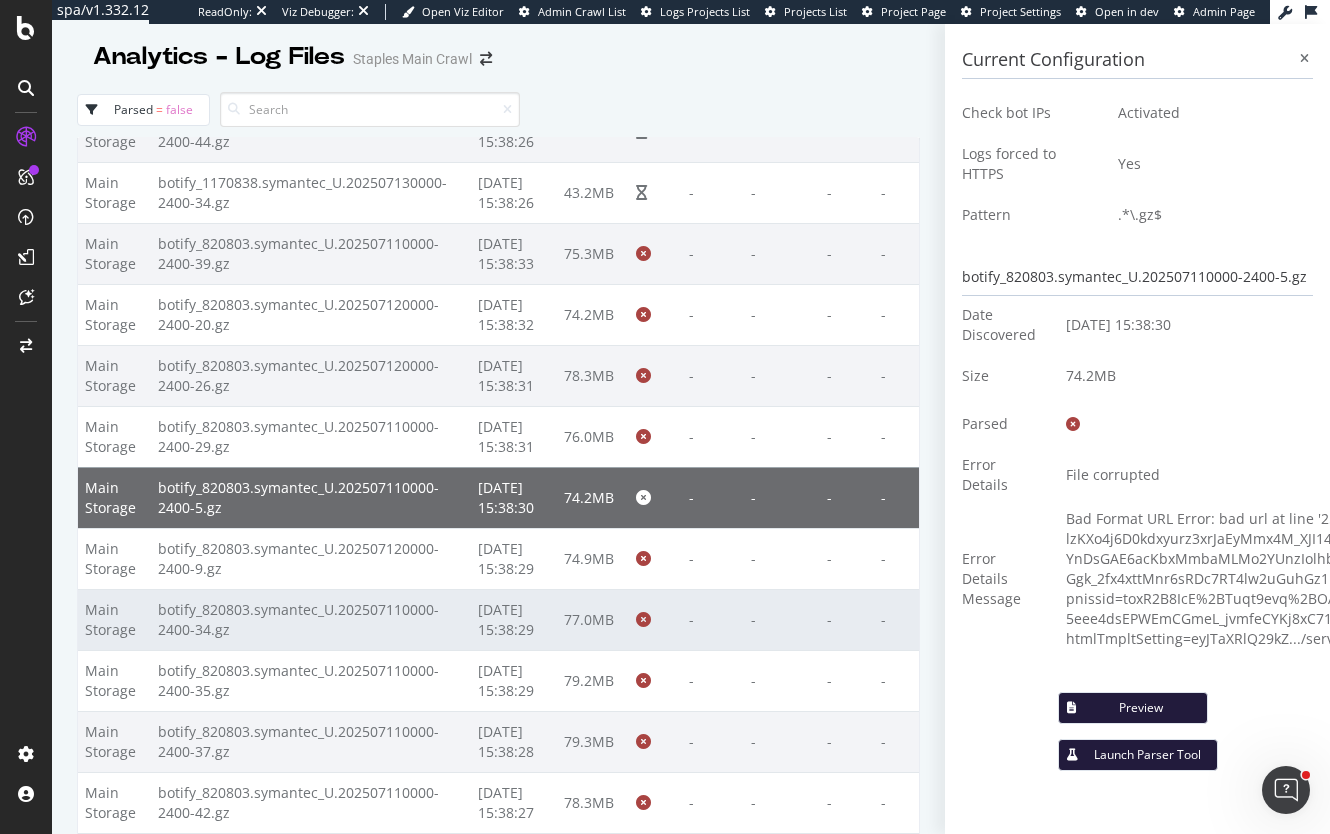 click on "77.0MB" at bounding box center [593, 619] 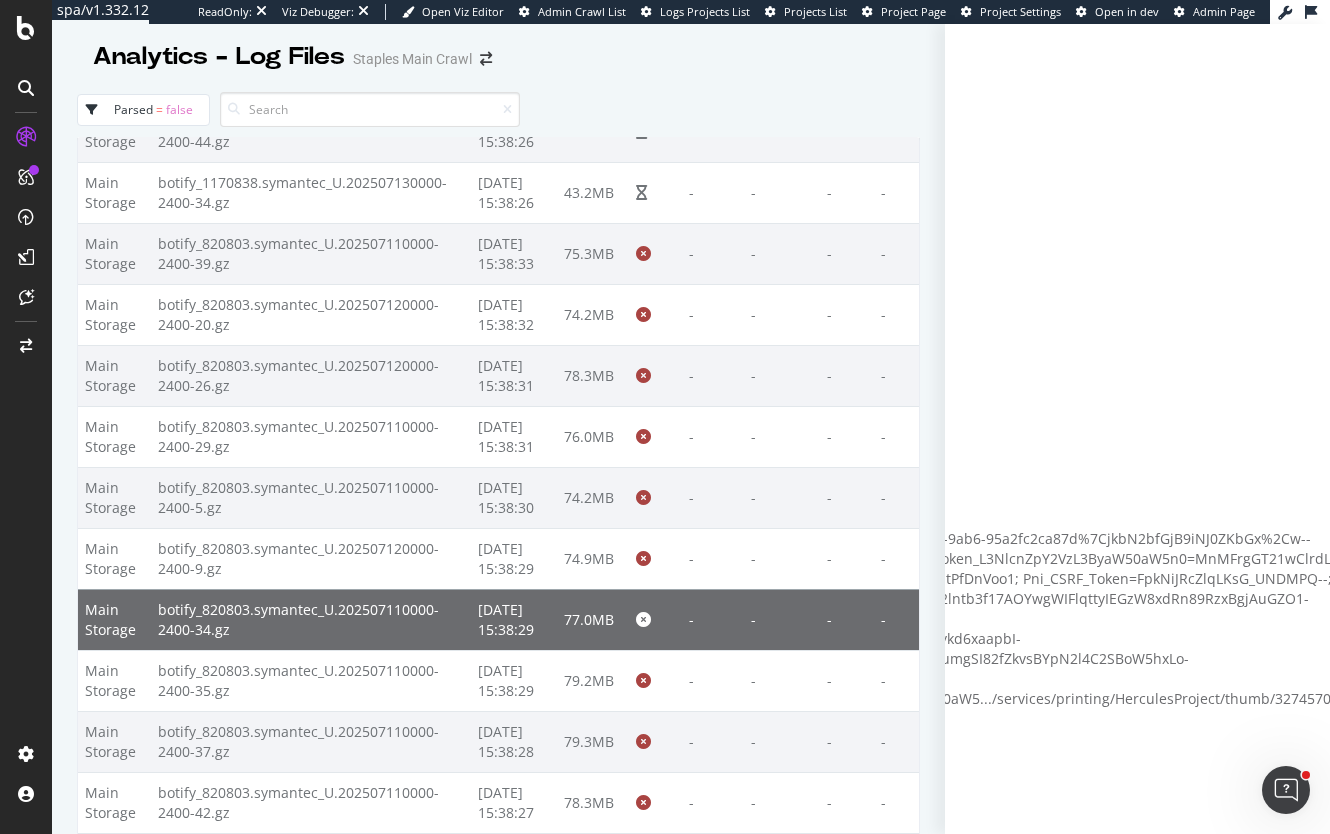 scroll, scrollTop: 0, scrollLeft: 0, axis: both 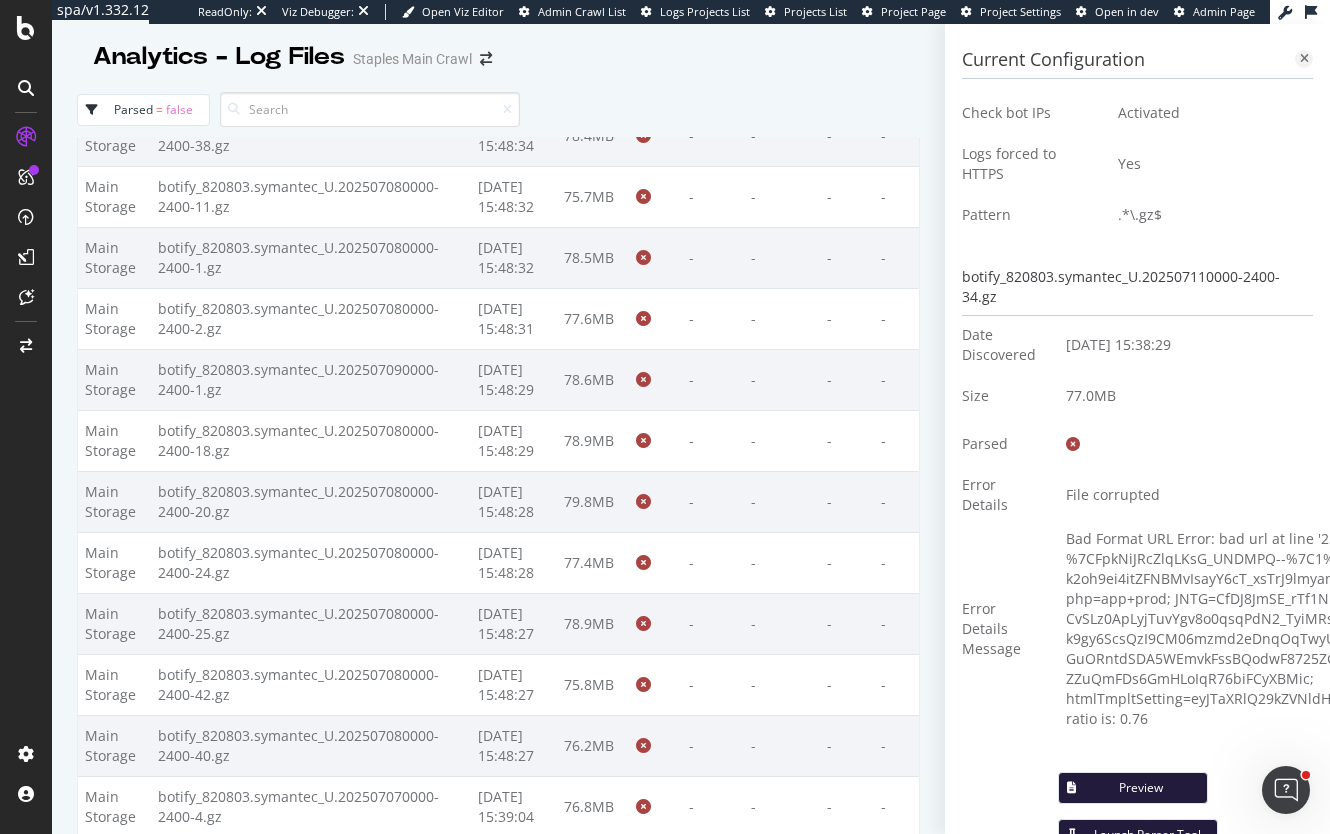 click at bounding box center [1304, 59] 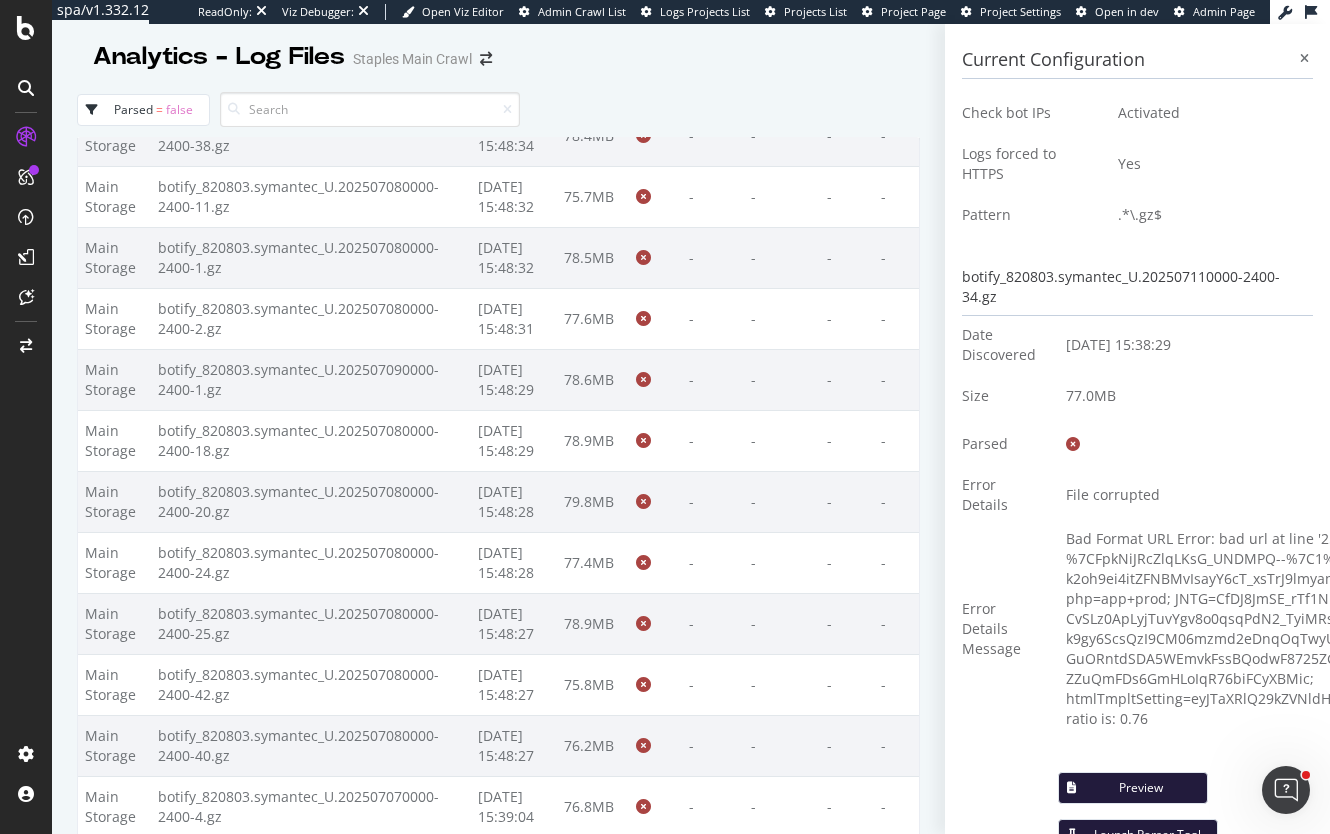 scroll, scrollTop: 4315, scrollLeft: 0, axis: vertical 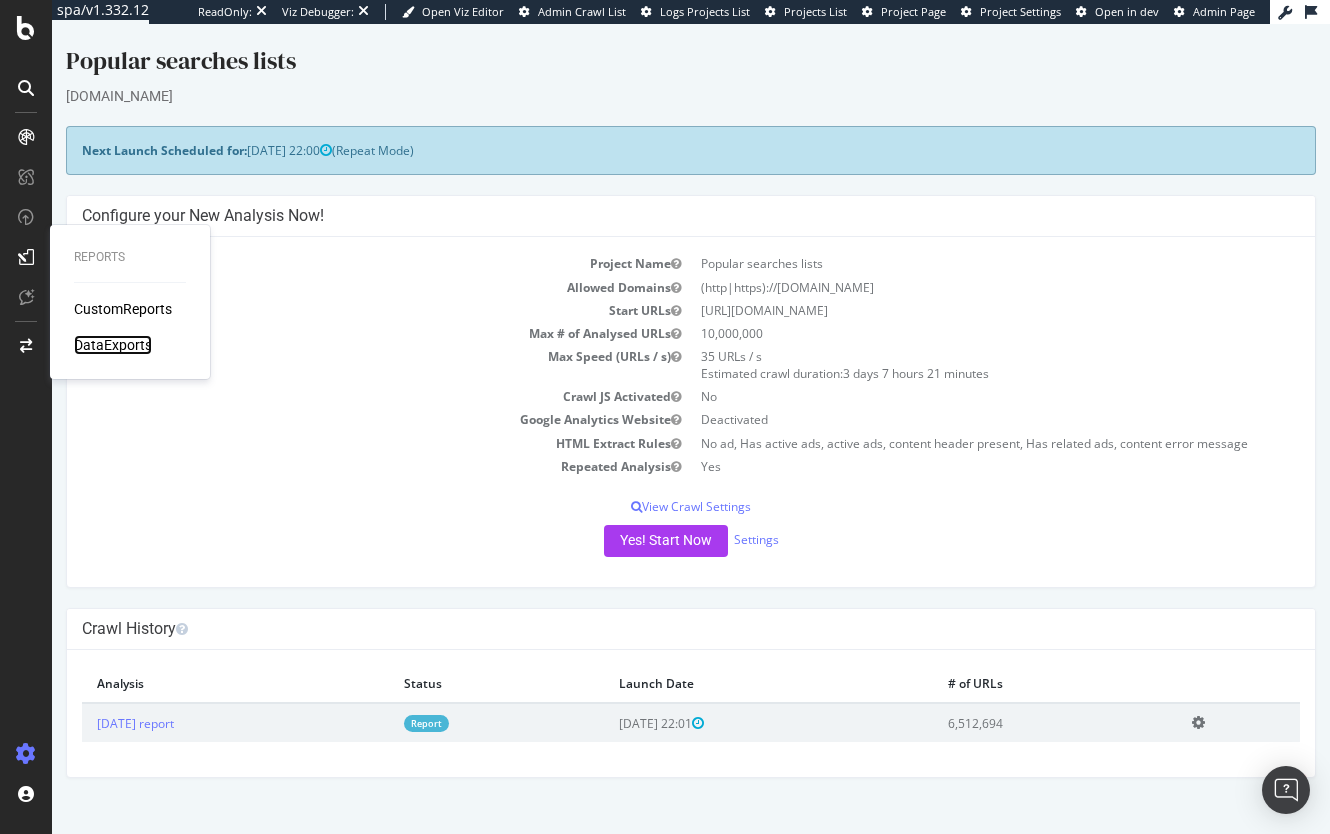 click on "DataExports" at bounding box center (113, 345) 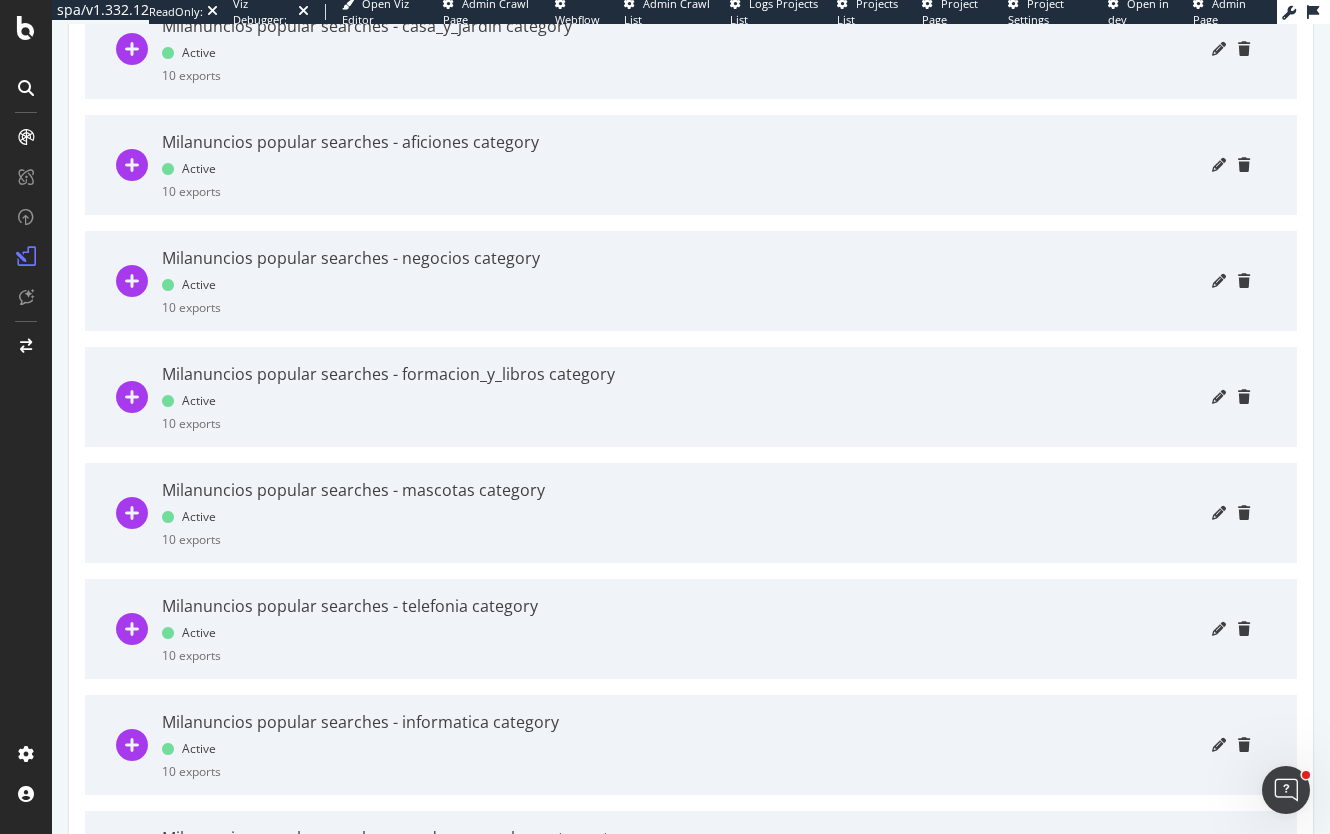 scroll, scrollTop: 300, scrollLeft: 0, axis: vertical 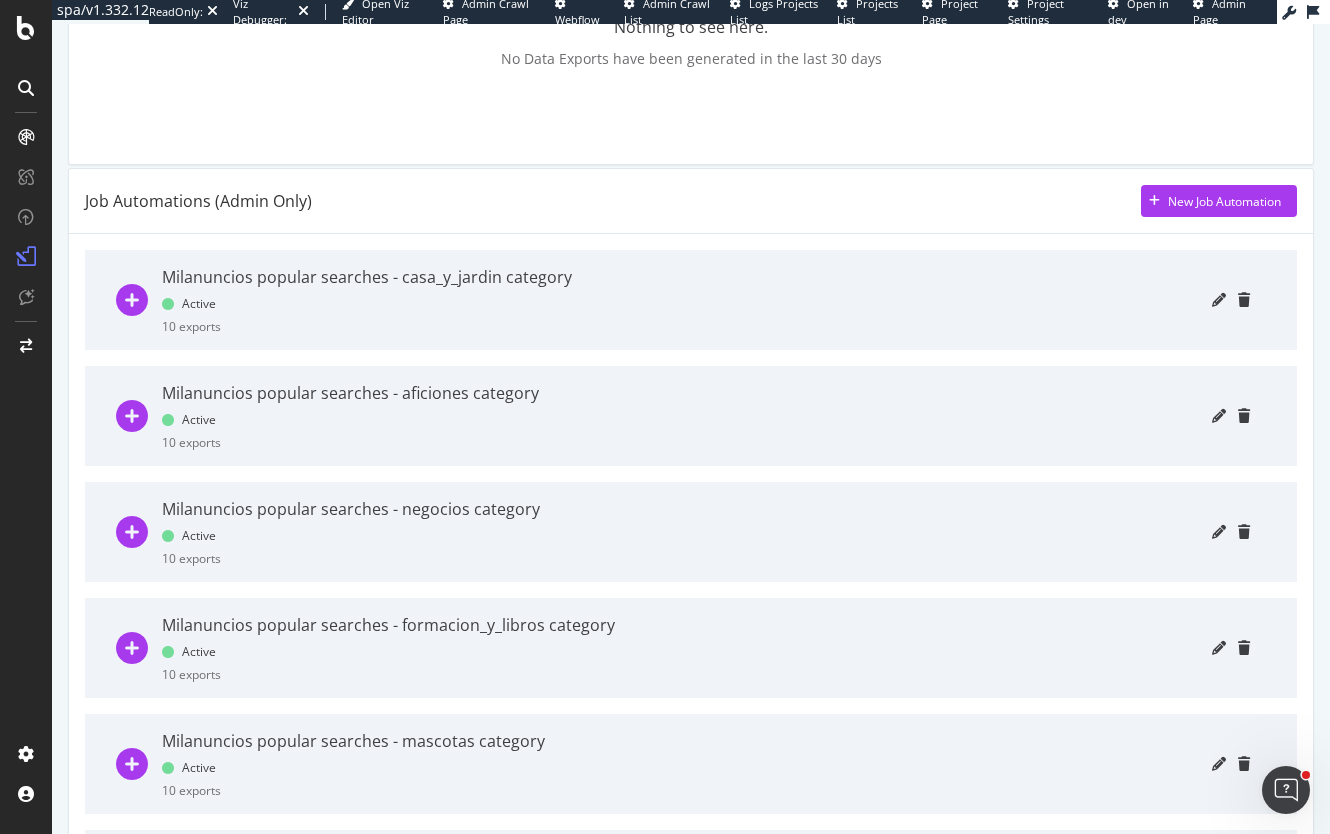 click on "Active" at bounding box center [189, 303] 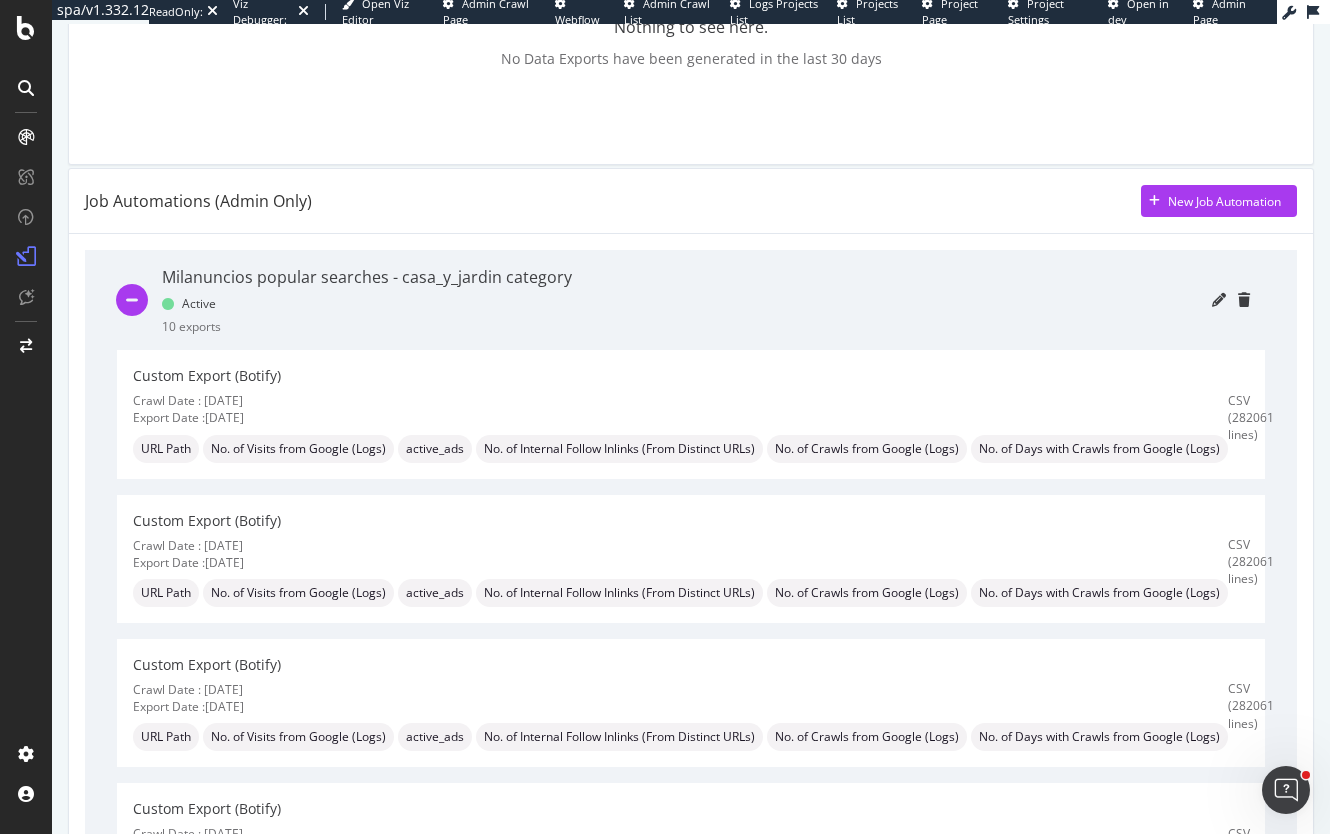 click on "Milanuncios popular searches - casa_y_jardin category" at bounding box center [367, 277] 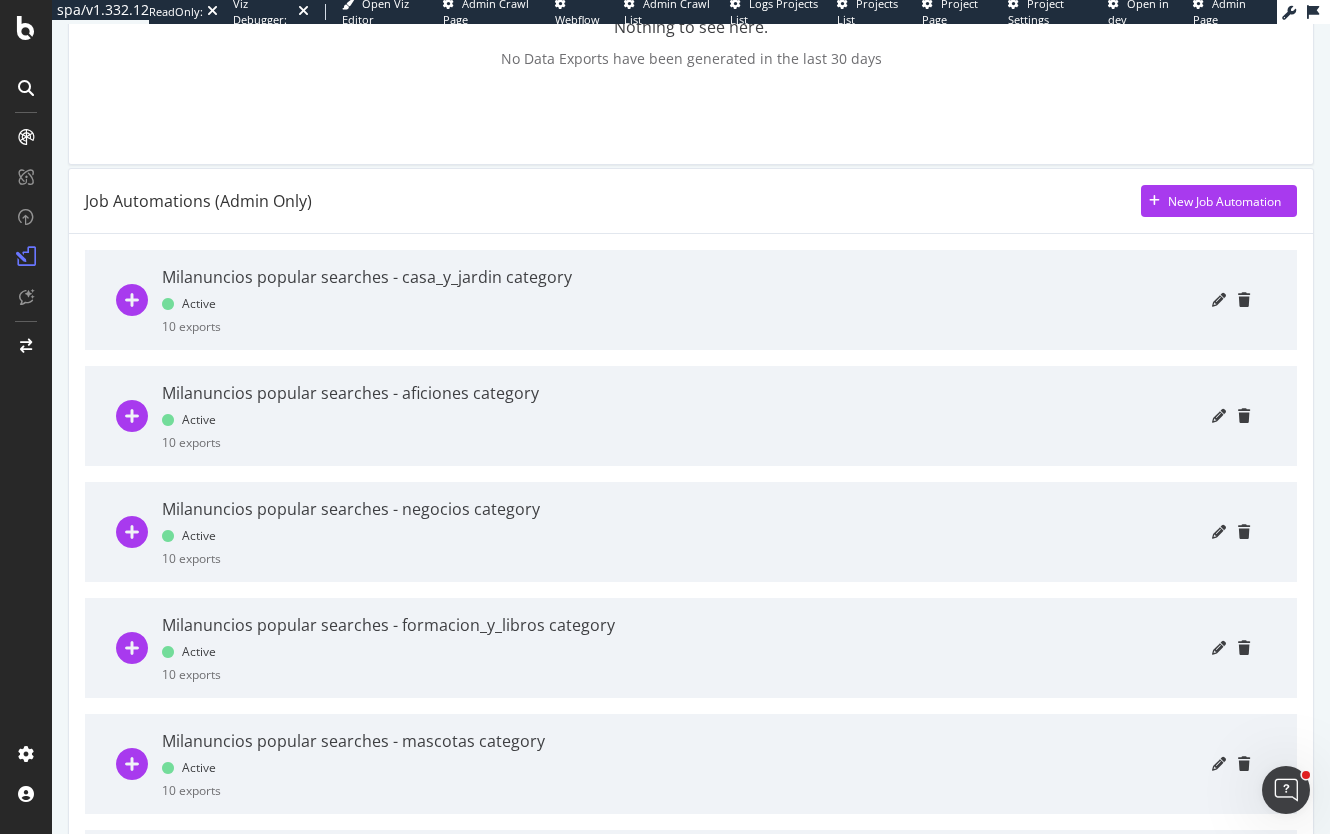 click on "Milanuncios popular searches - aficiones category Active 10 exports" at bounding box center (350, 416) 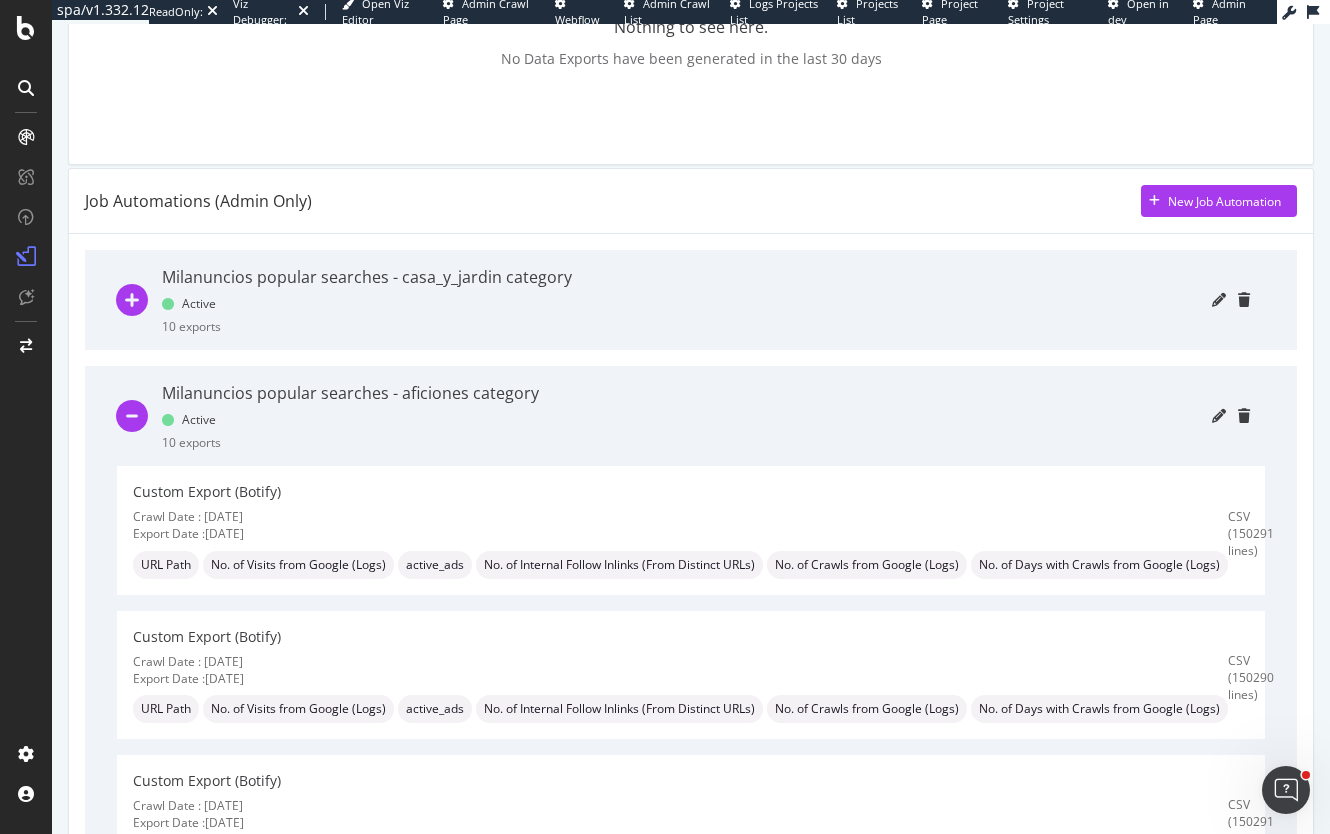 click on "Milanuncios popular searches - aficiones category Active 10 exports" at bounding box center [350, 416] 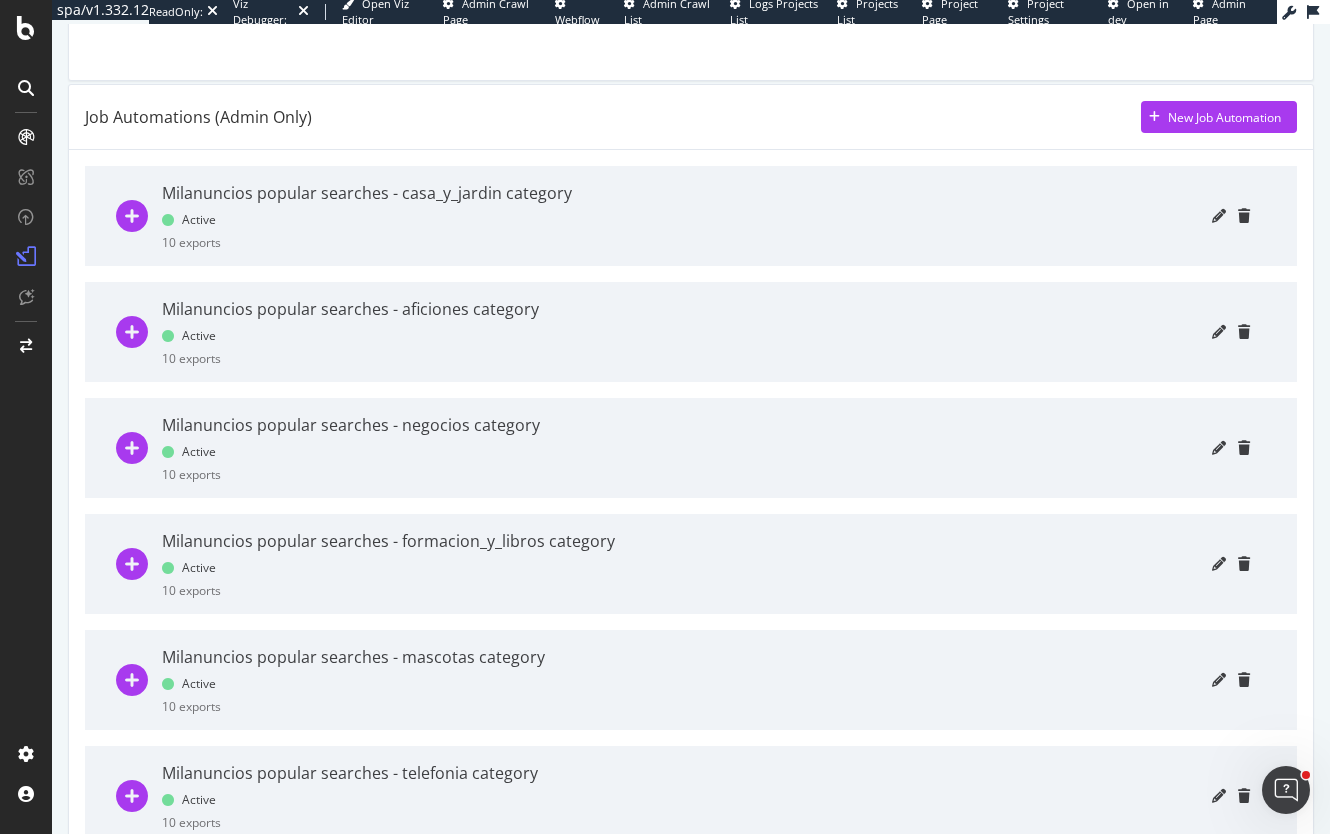 scroll, scrollTop: 800, scrollLeft: 0, axis: vertical 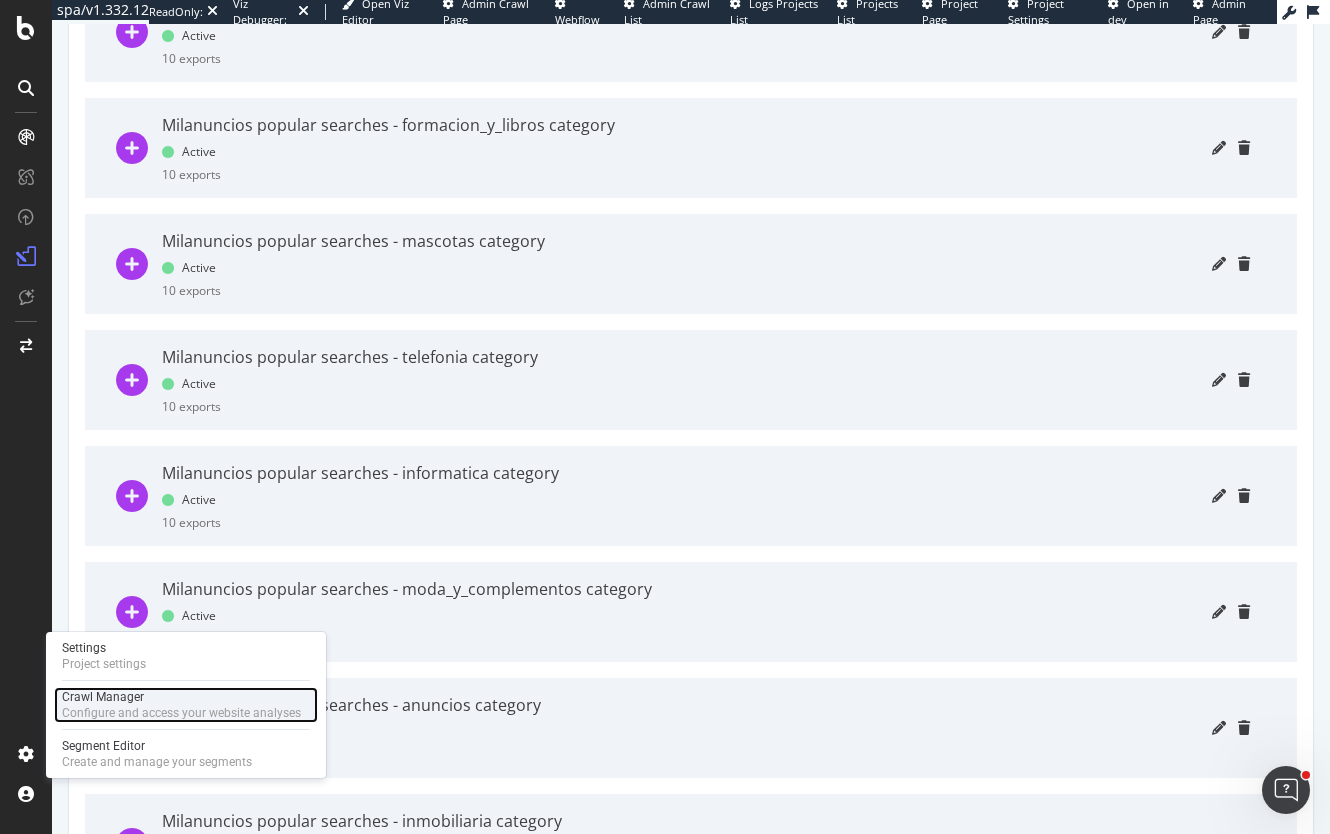click on "Configure and access your website analyses" at bounding box center [181, 713] 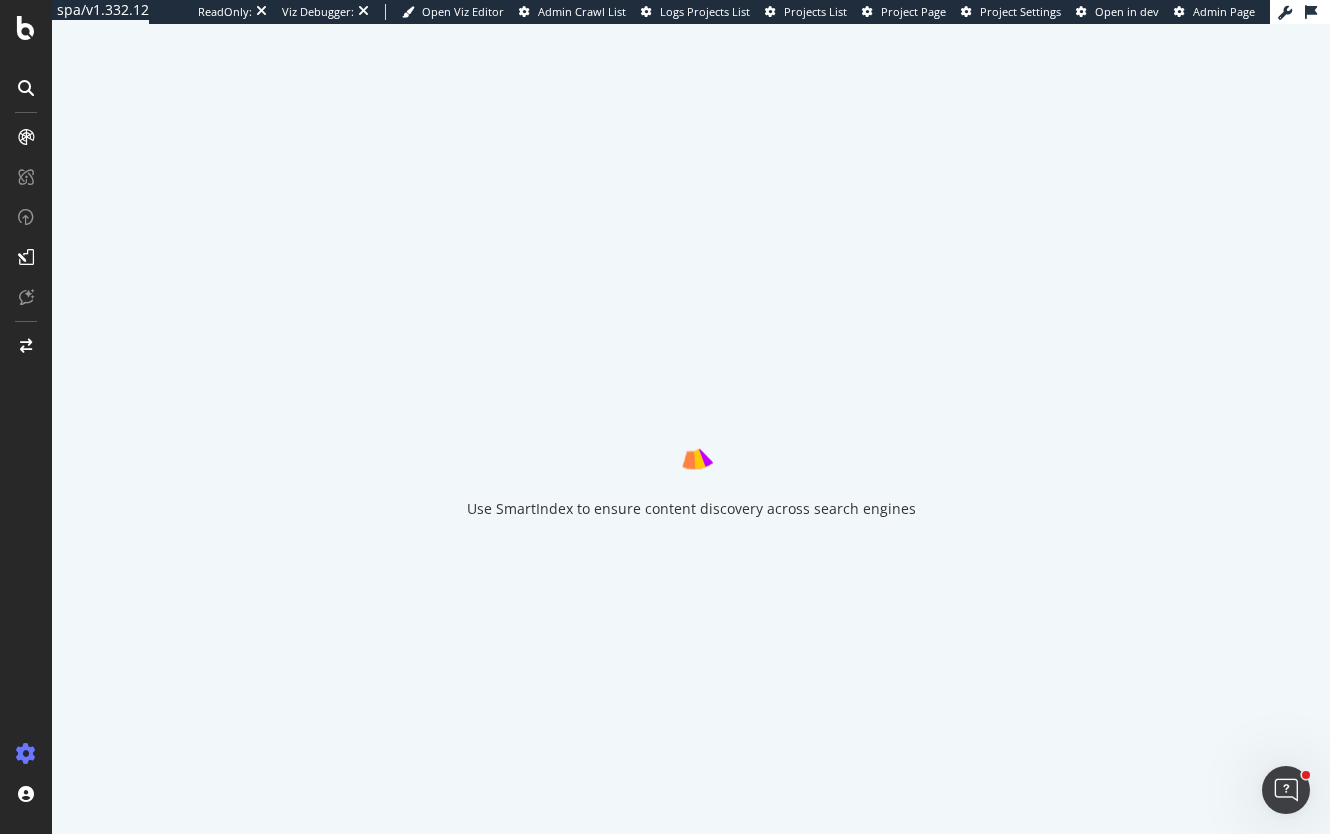 scroll, scrollTop: 0, scrollLeft: 0, axis: both 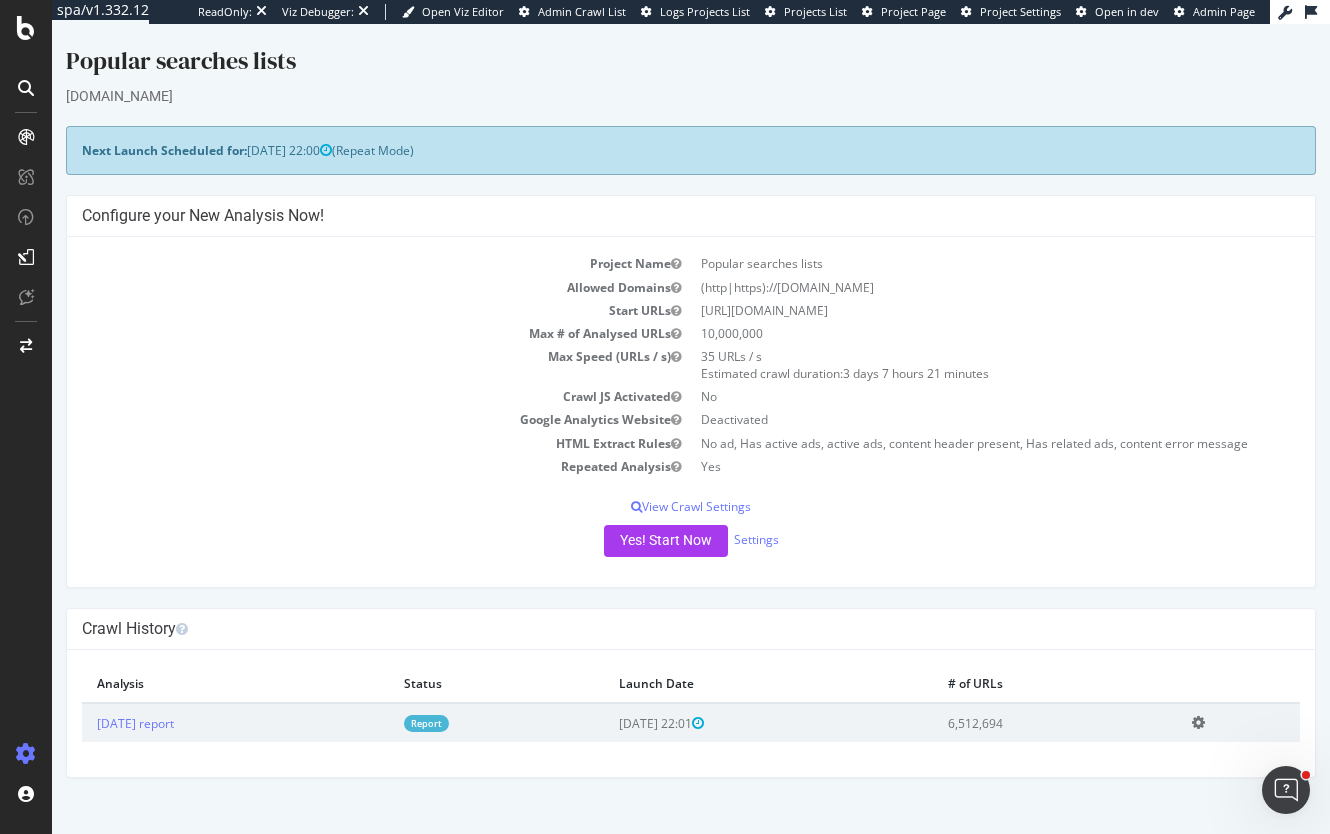 drag, startPoint x: 712, startPoint y: 723, endPoint x: 647, endPoint y: 723, distance: 65 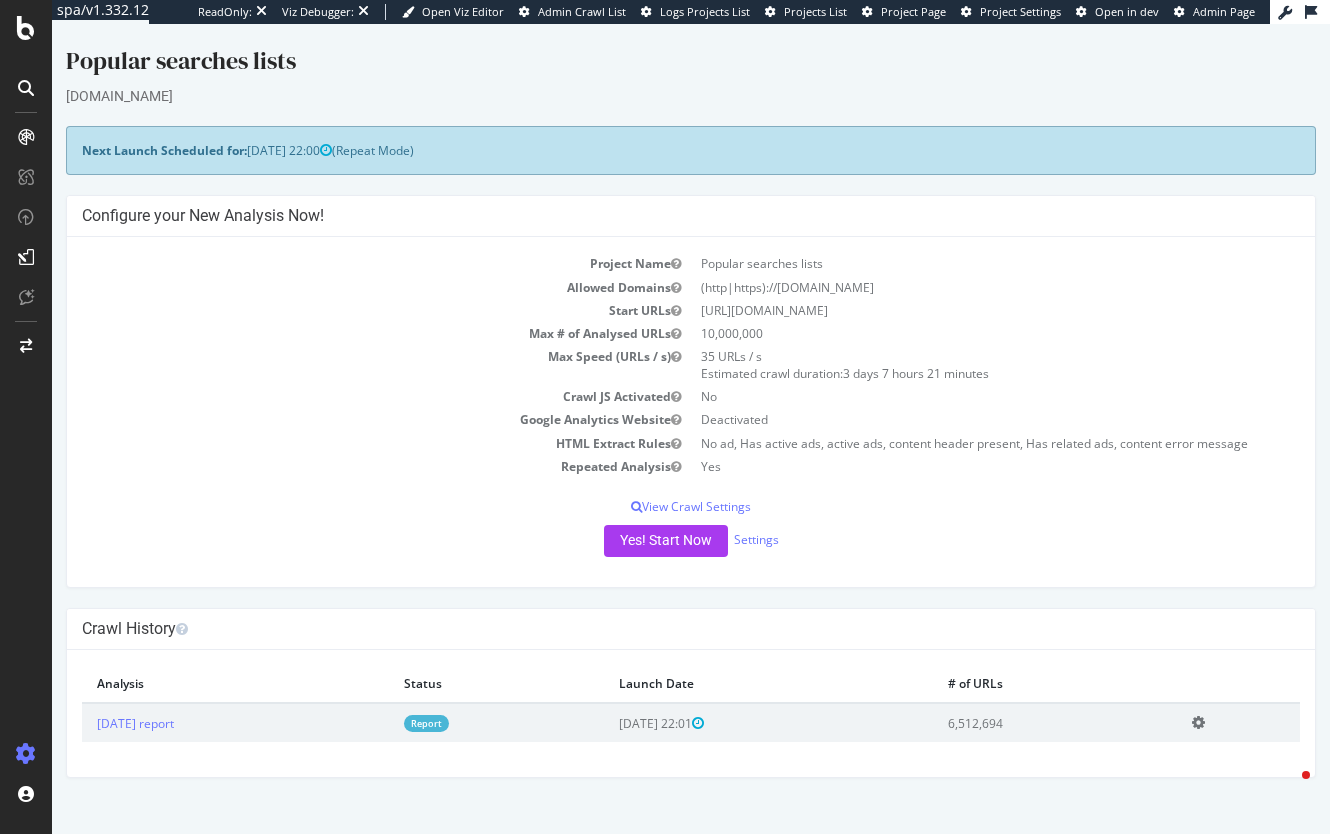 scroll, scrollTop: 0, scrollLeft: 0, axis: both 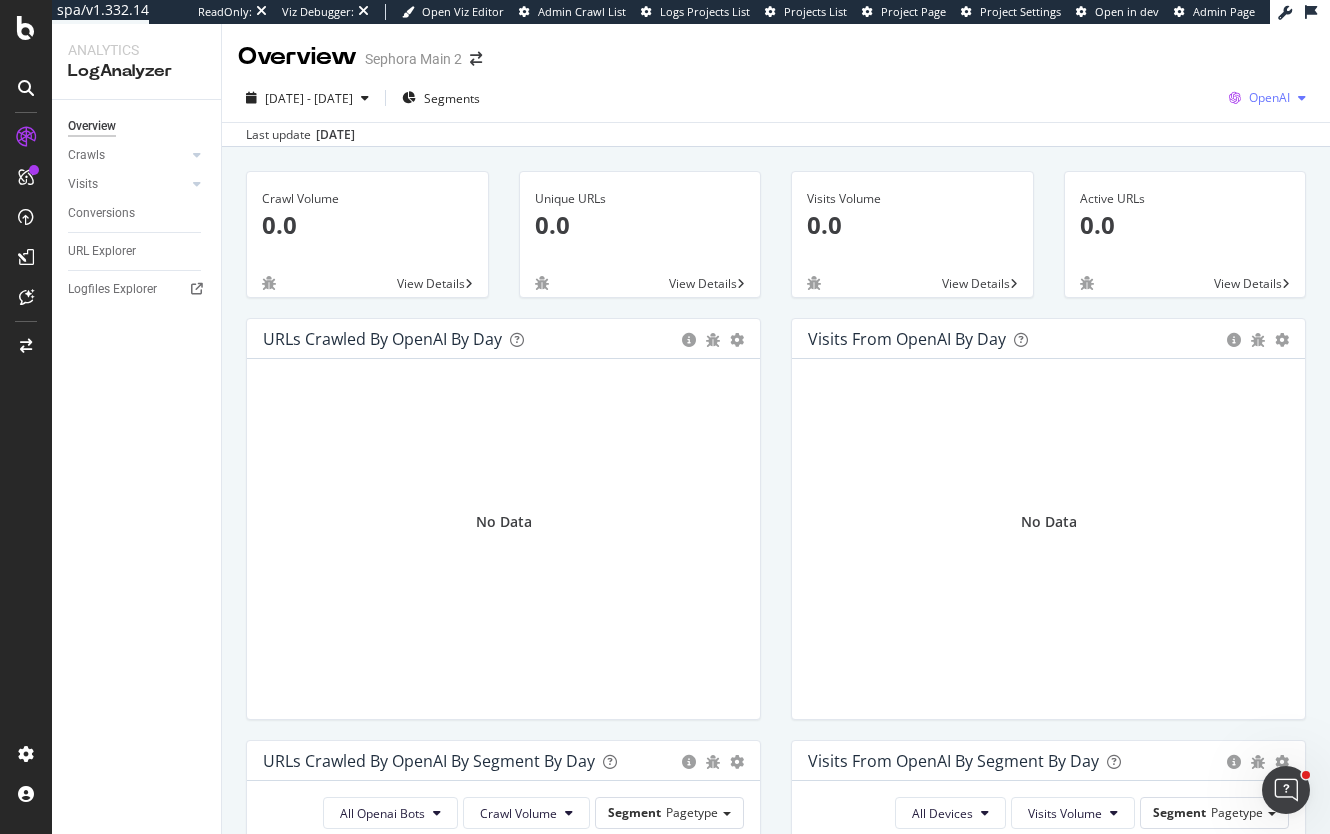 click on "OpenAI" at bounding box center (1269, 97) 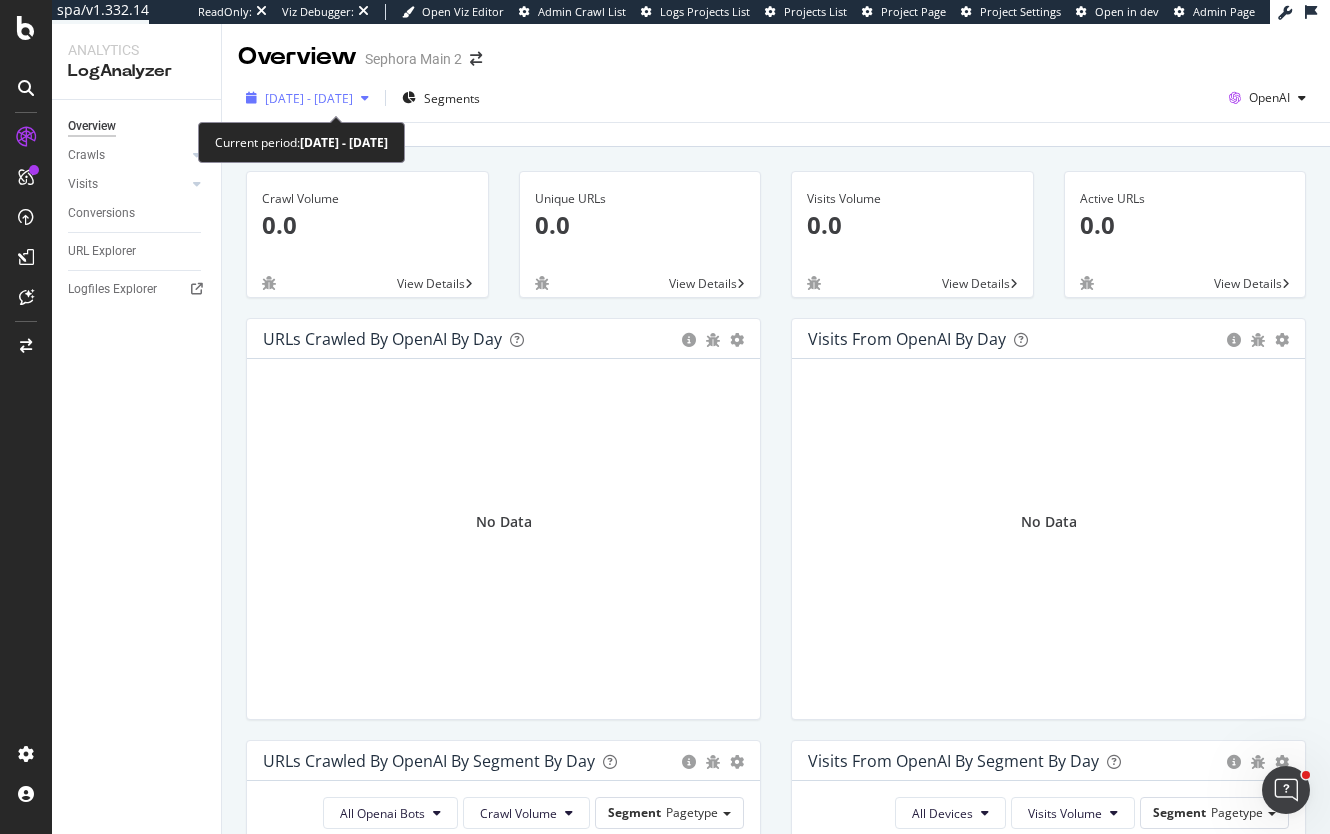click on "[DATE] - [DATE]" at bounding box center [309, 98] 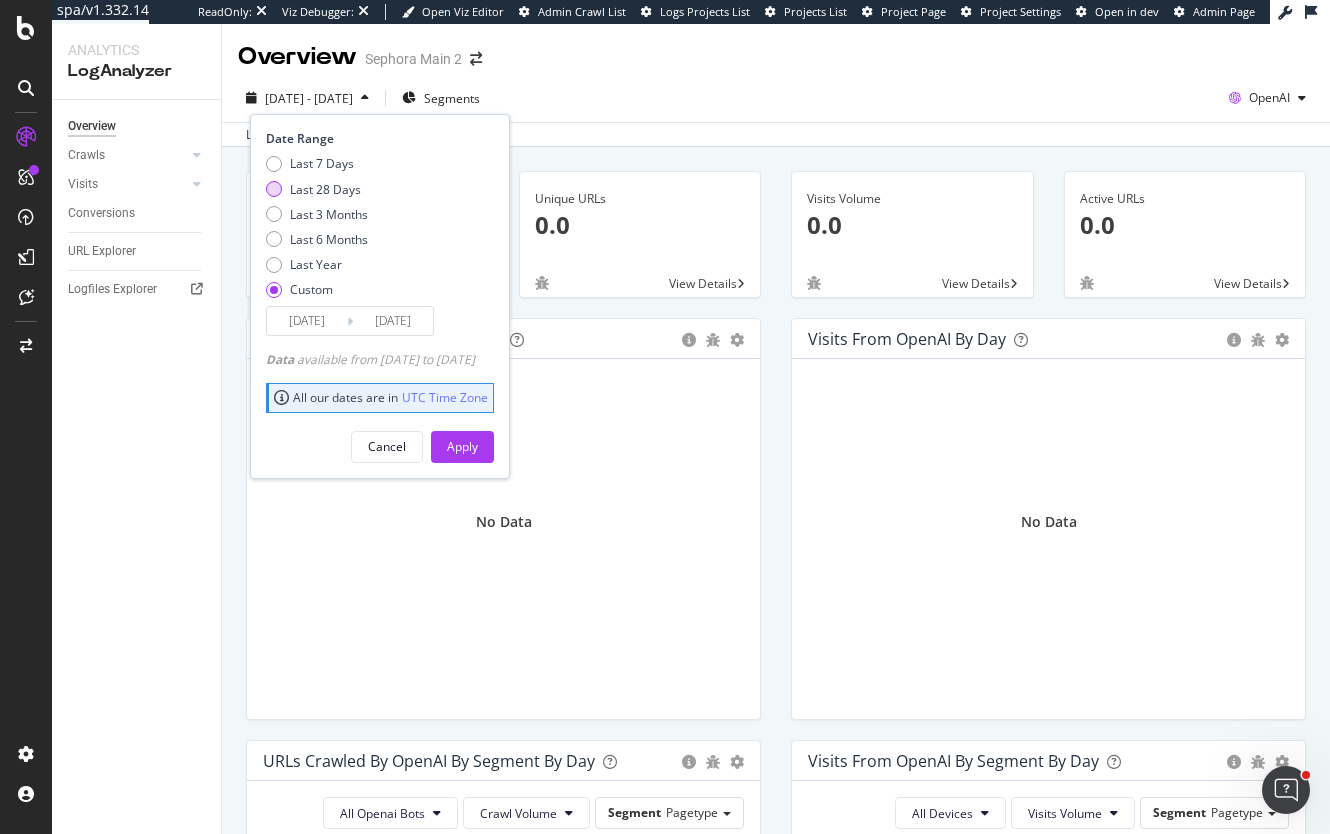 click on "Last 28 Days" at bounding box center [325, 189] 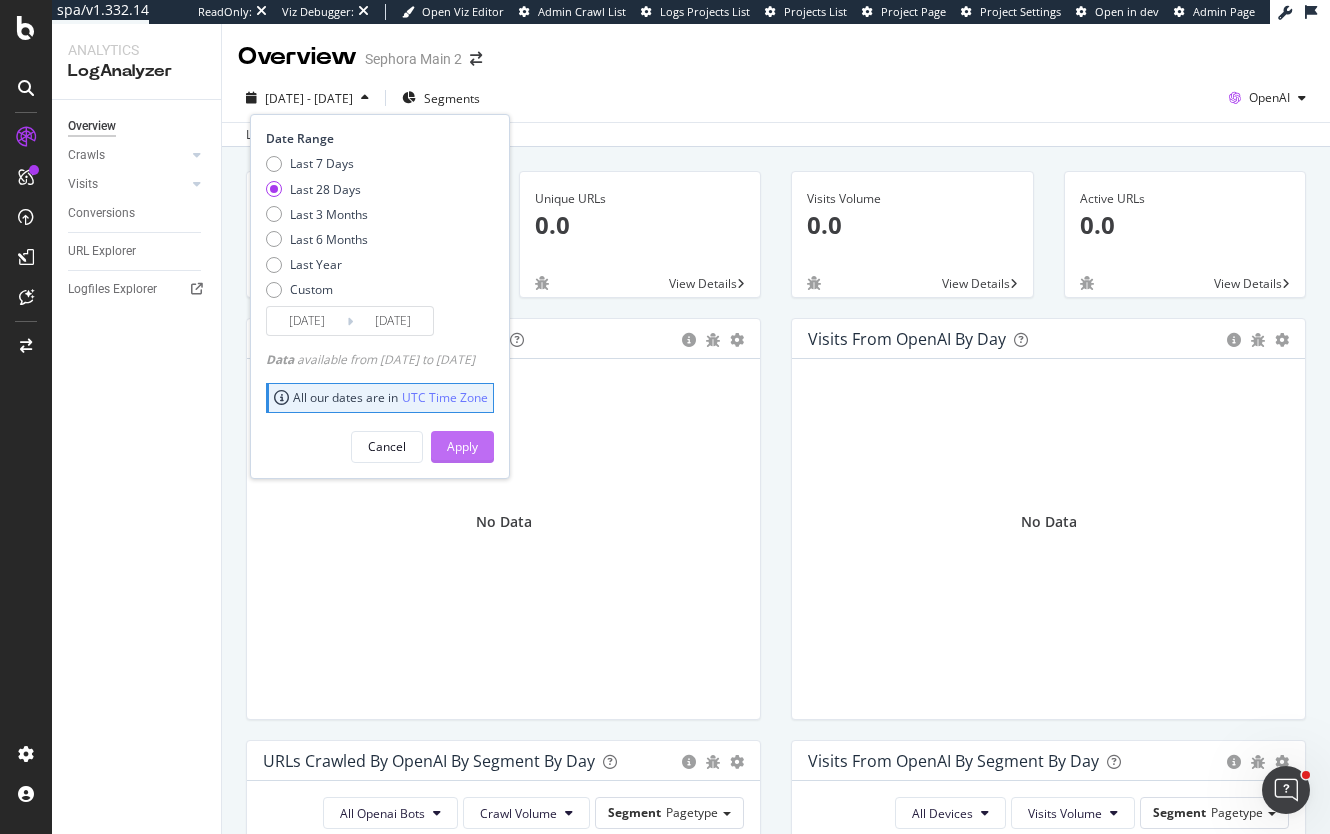 click on "Apply" at bounding box center (462, 447) 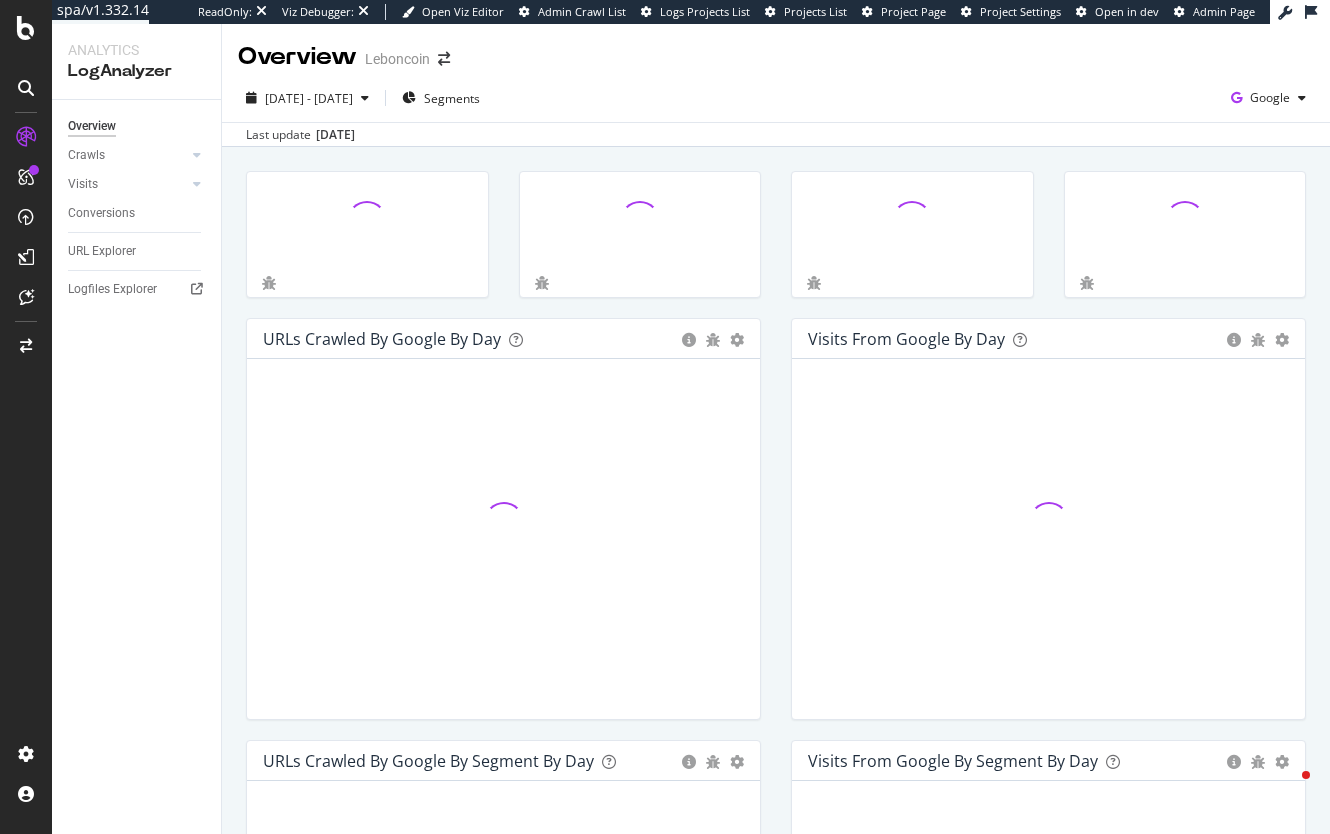 scroll, scrollTop: 0, scrollLeft: 0, axis: both 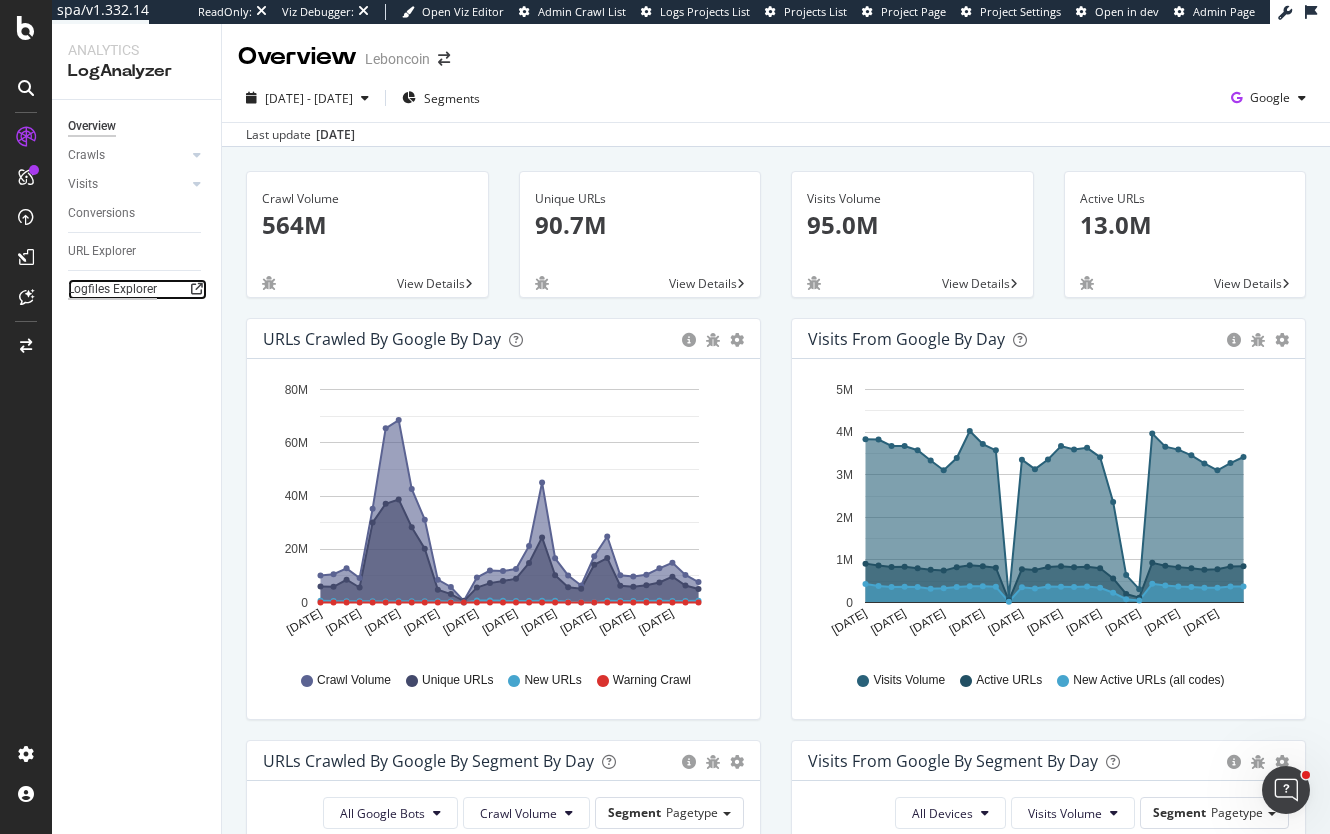click on "Logfiles Explorer" at bounding box center [112, 289] 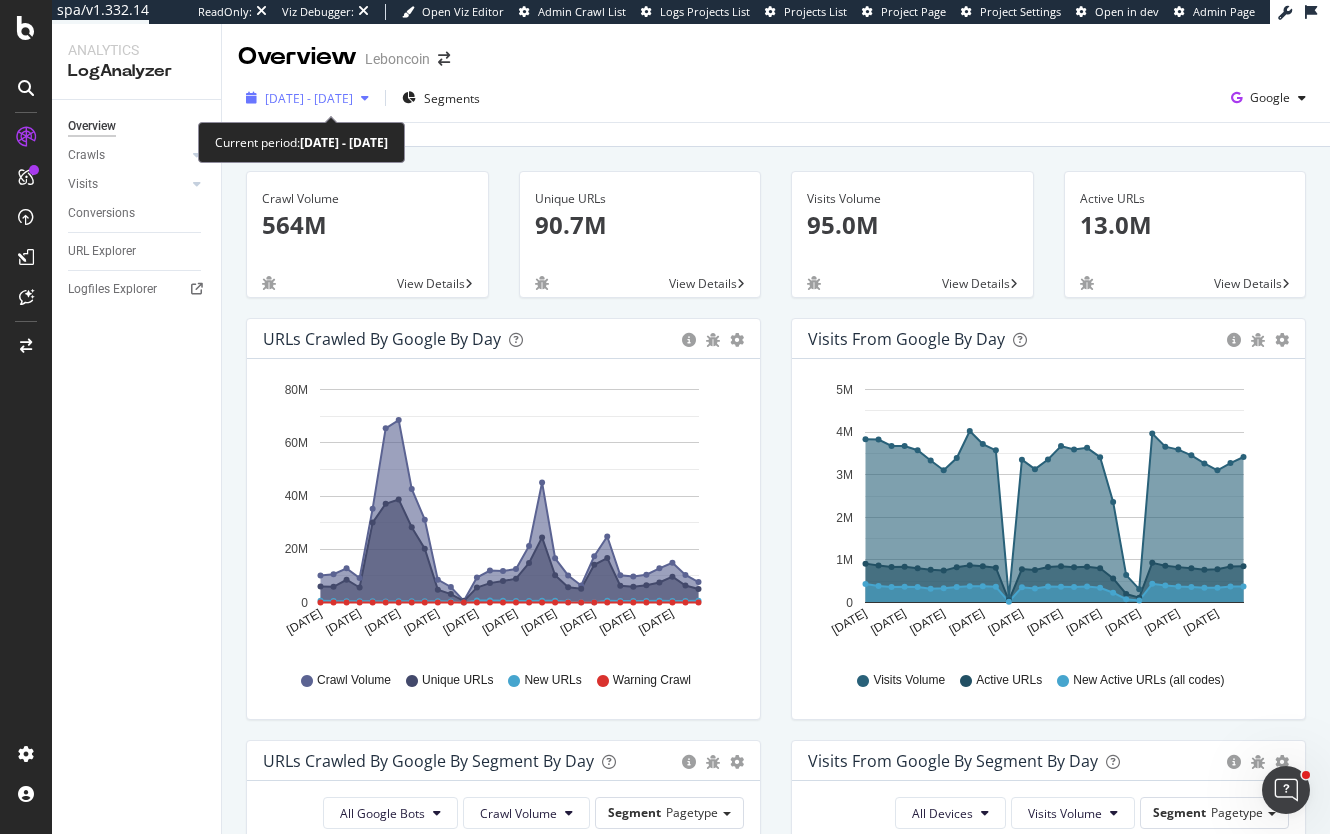 click on "2025 Jun. 15th - Jul. 14th" at bounding box center [309, 98] 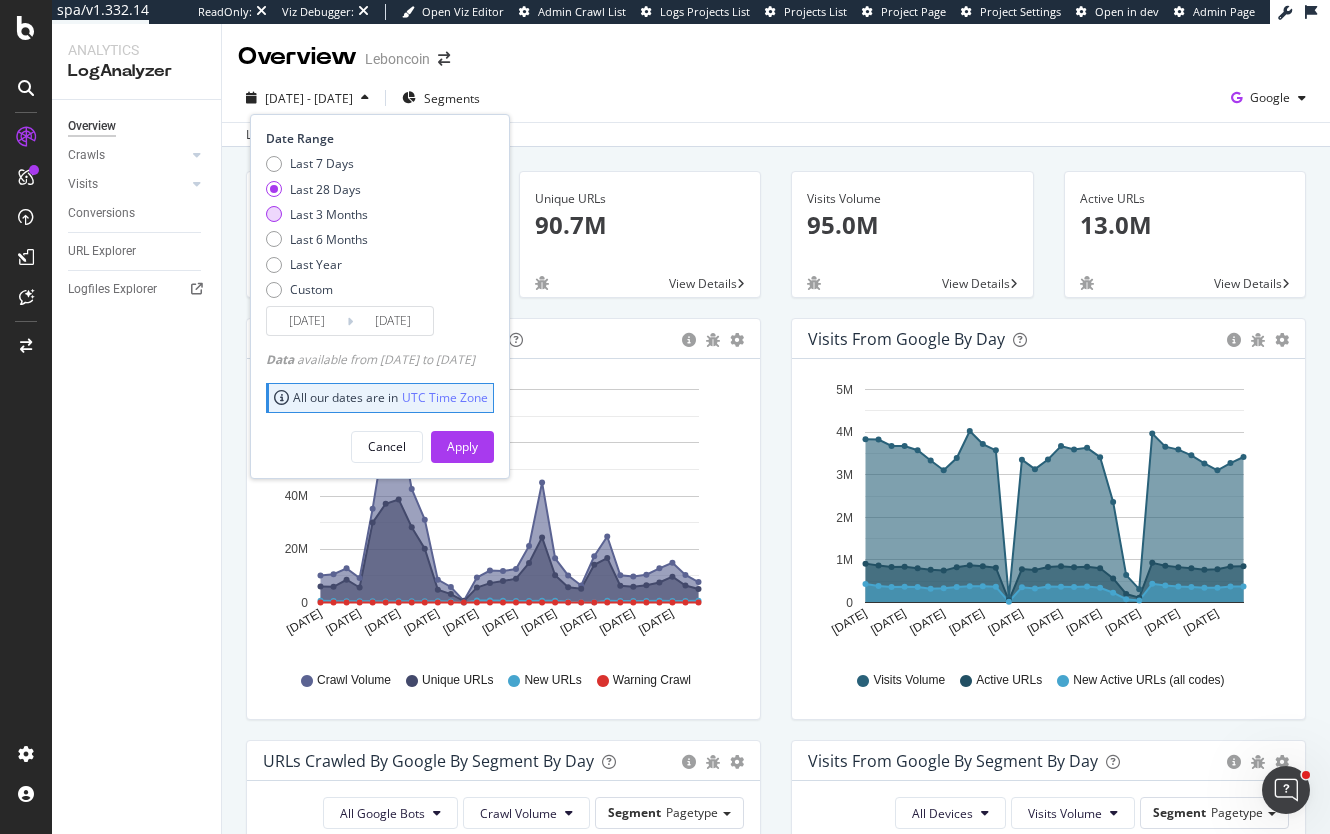 click on "Last 3 Months" at bounding box center (329, 214) 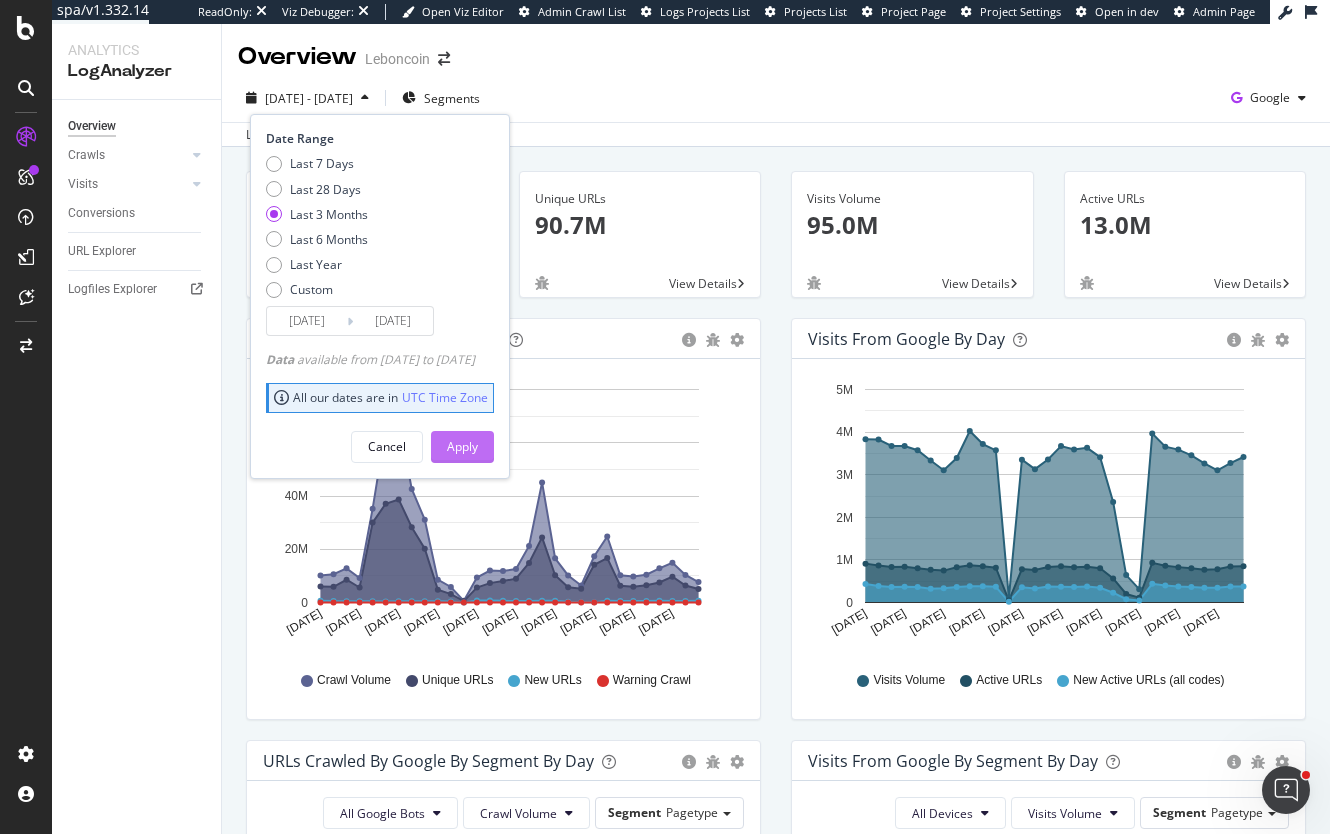 click on "Apply" at bounding box center (462, 446) 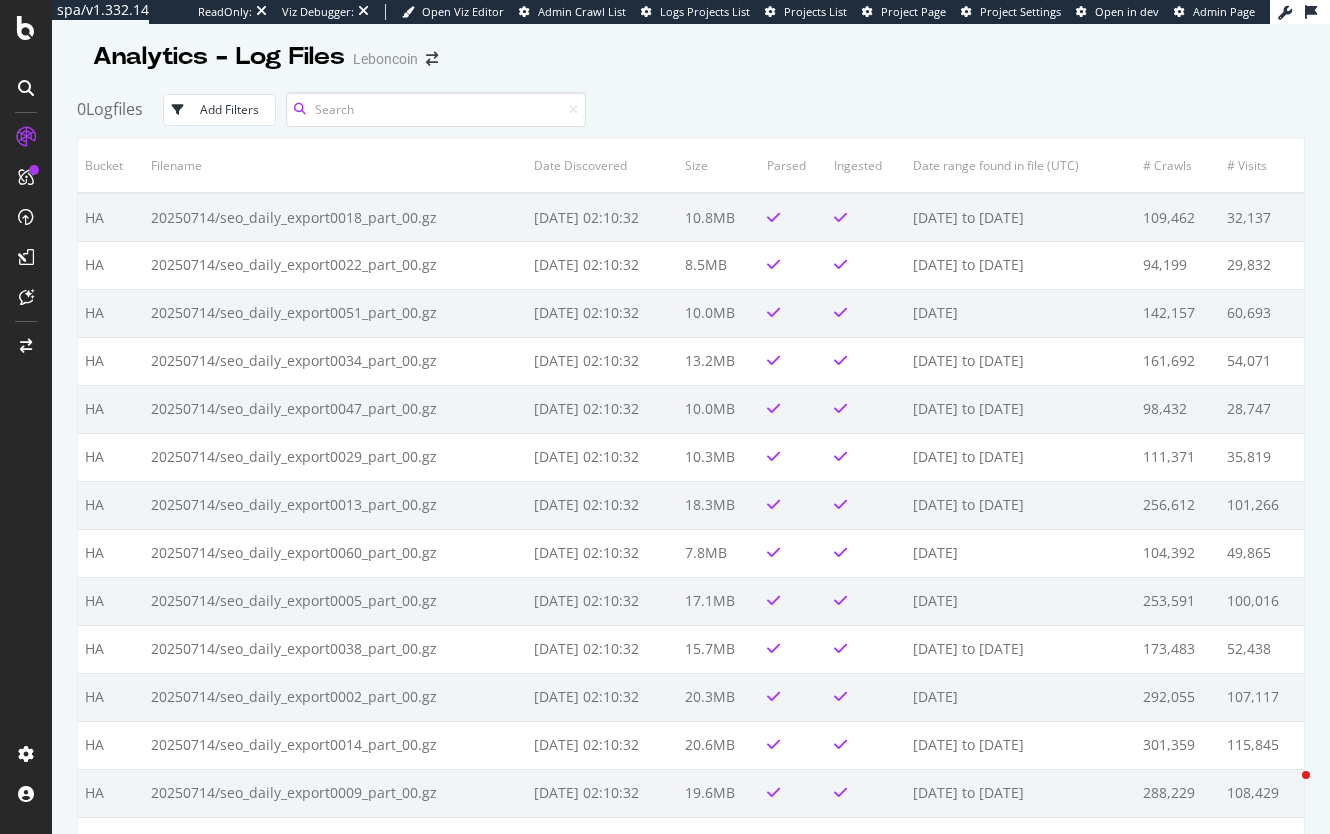 scroll, scrollTop: 0, scrollLeft: 0, axis: both 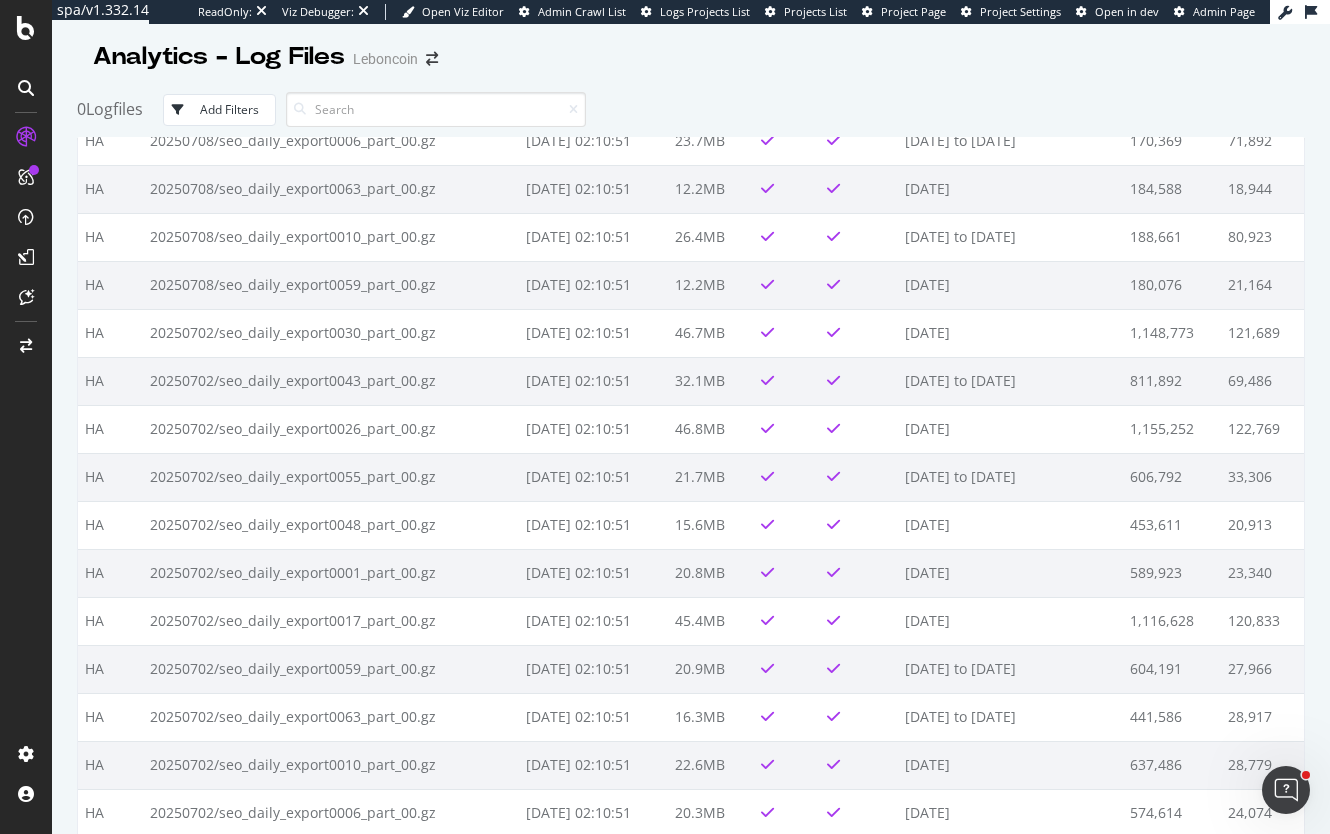 click on "0  Logfiles Add Filters" at bounding box center [691, 109] 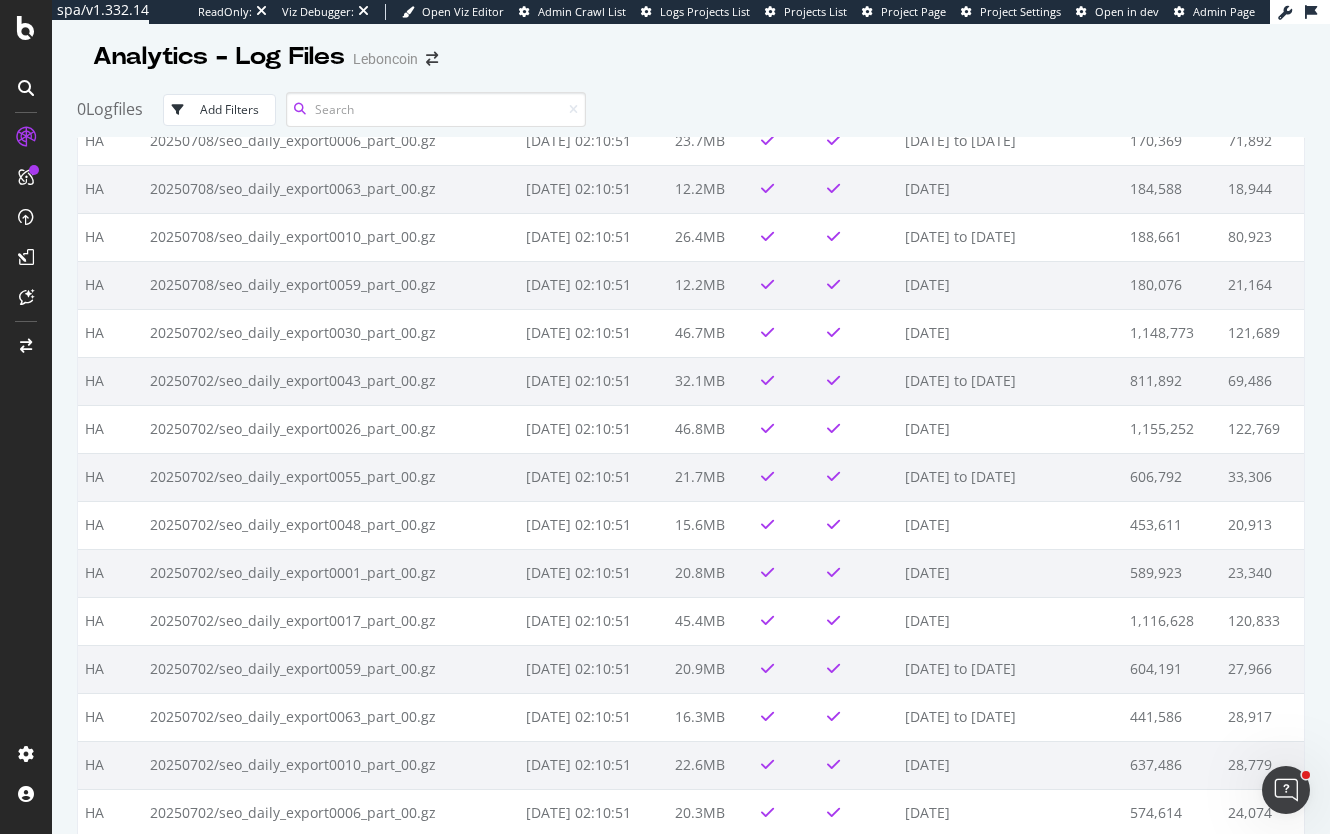 click at bounding box center (436, 109) 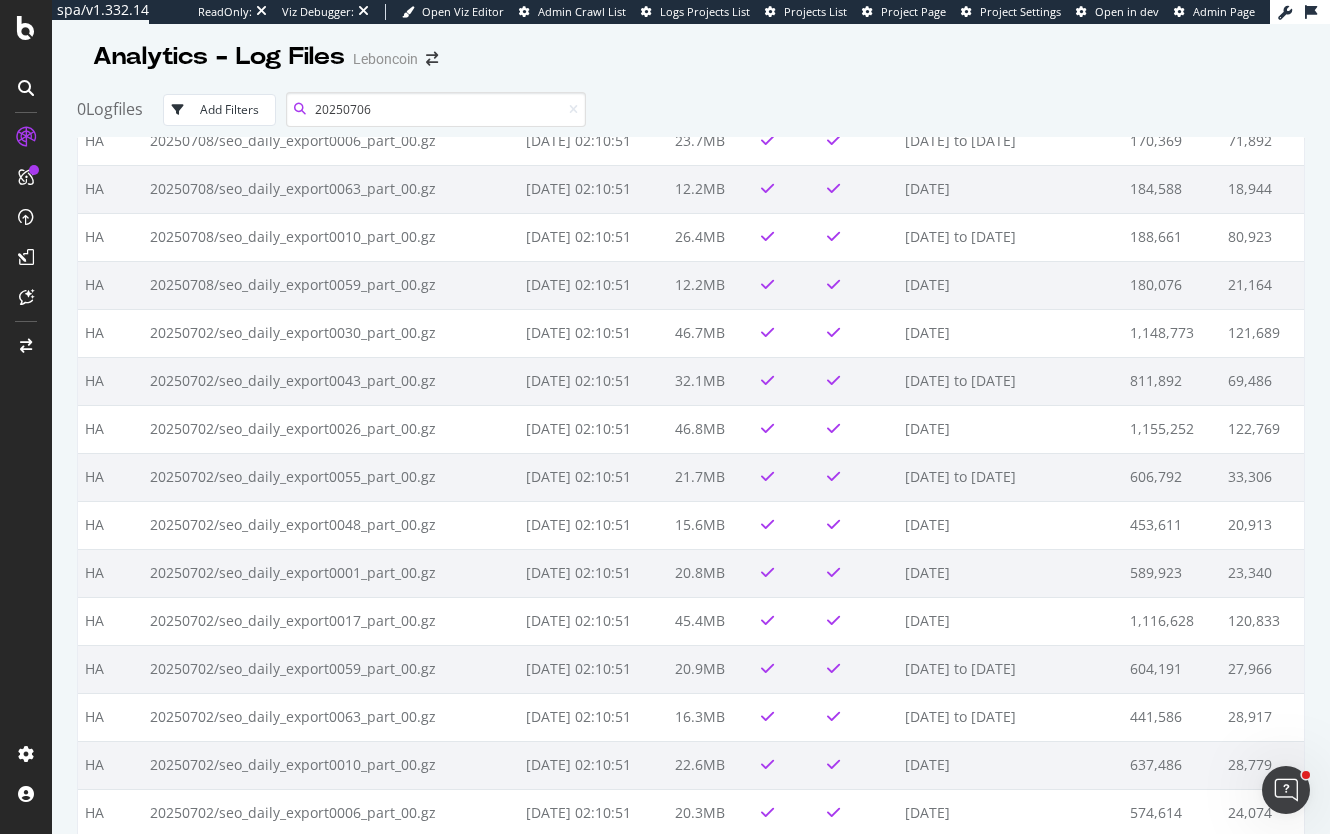 scroll, scrollTop: 0, scrollLeft: 0, axis: both 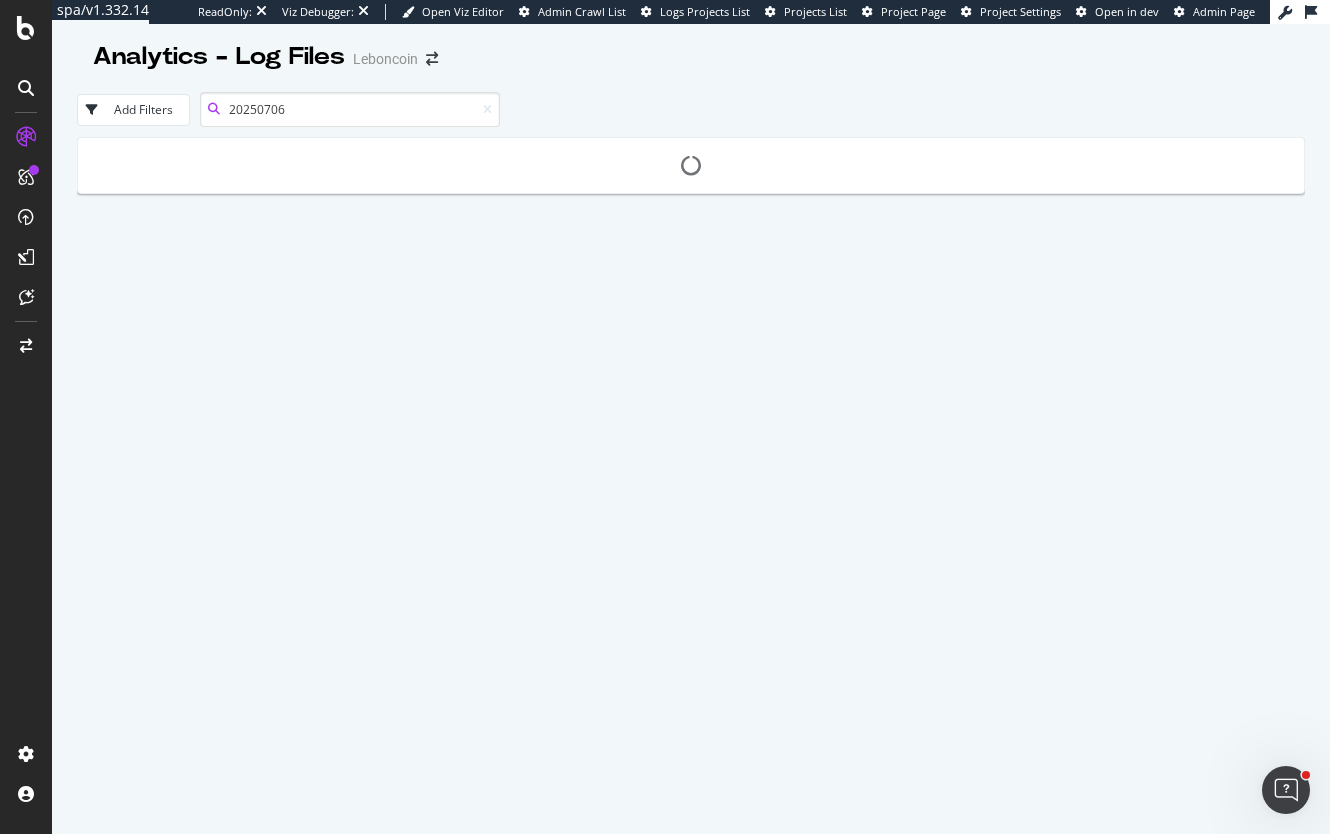 type on "20250706" 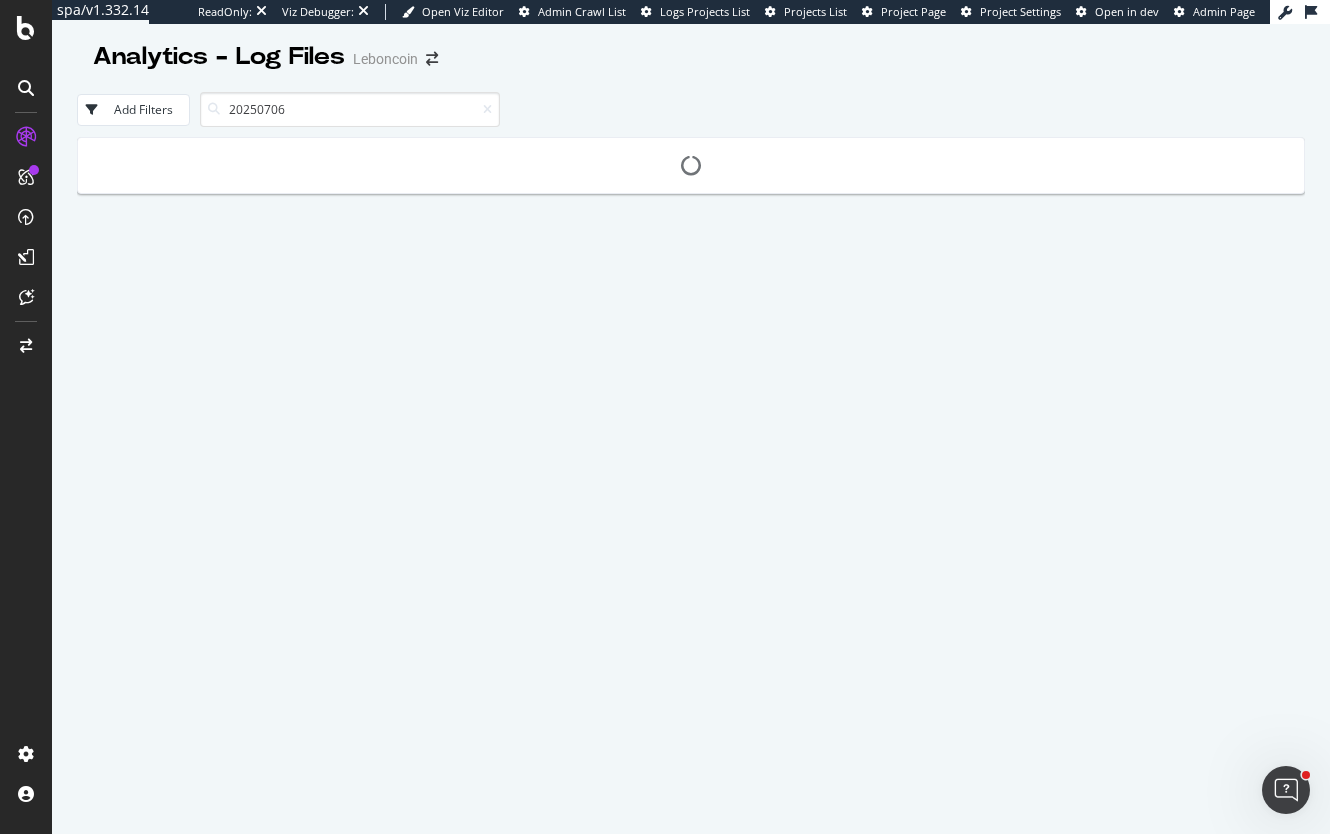 click at bounding box center (691, 542) 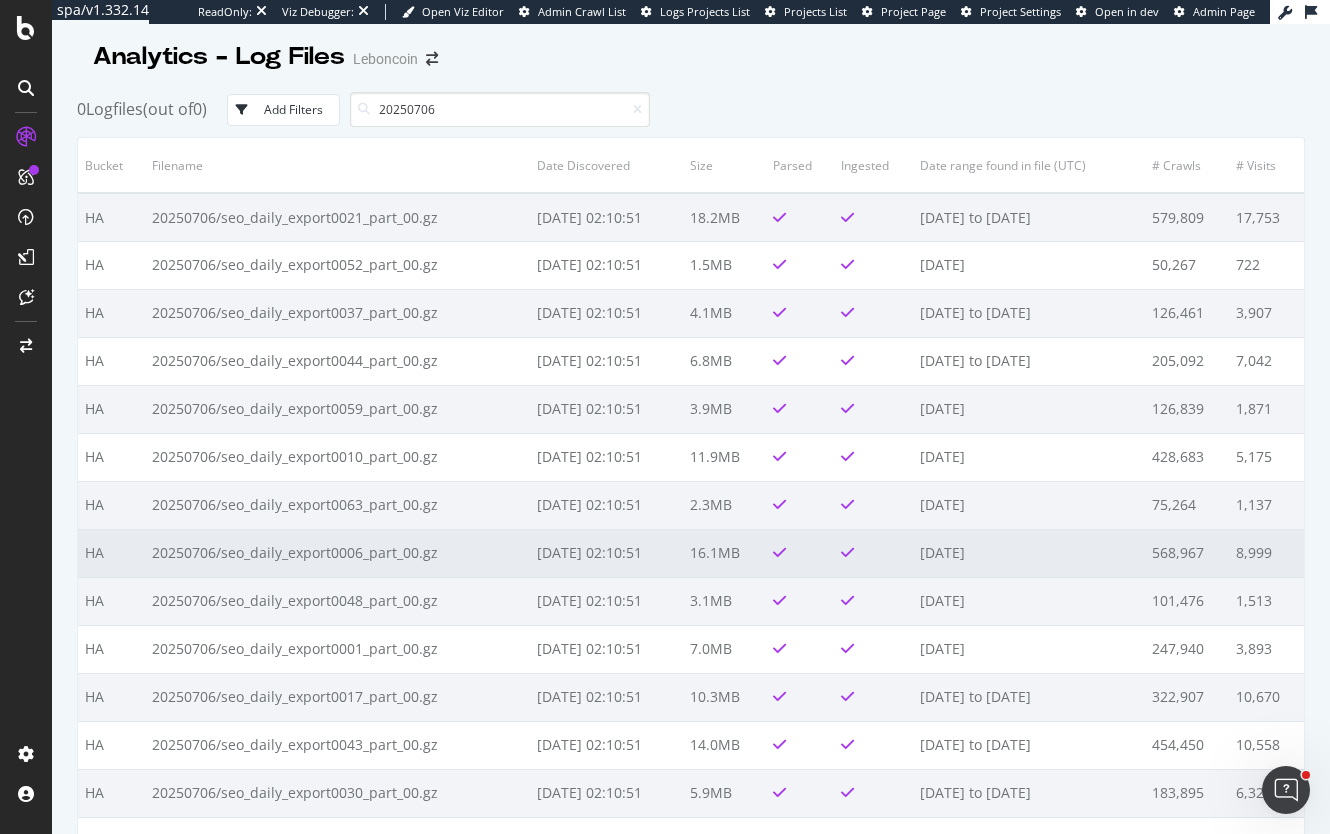 click on "568,967" at bounding box center (1187, 553) 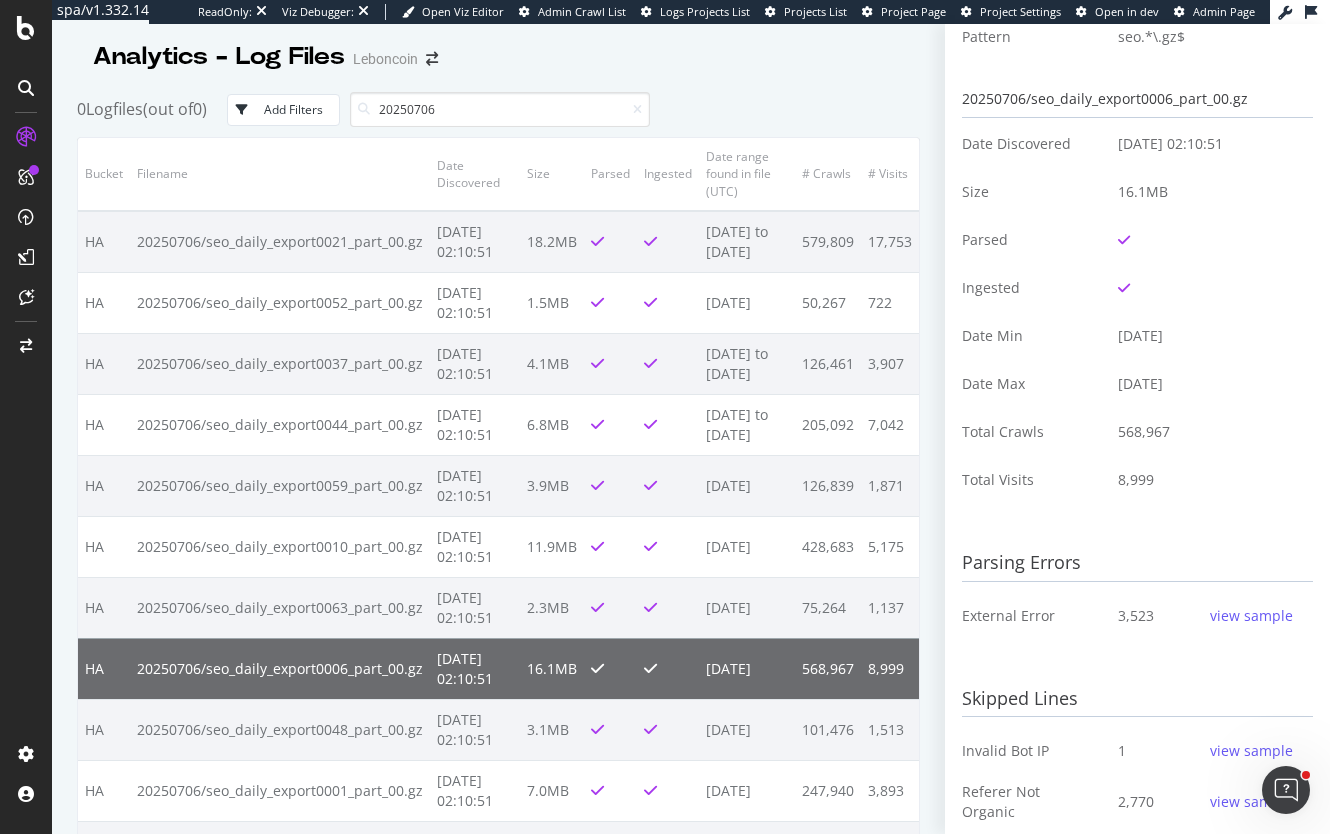 scroll, scrollTop: 200, scrollLeft: 0, axis: vertical 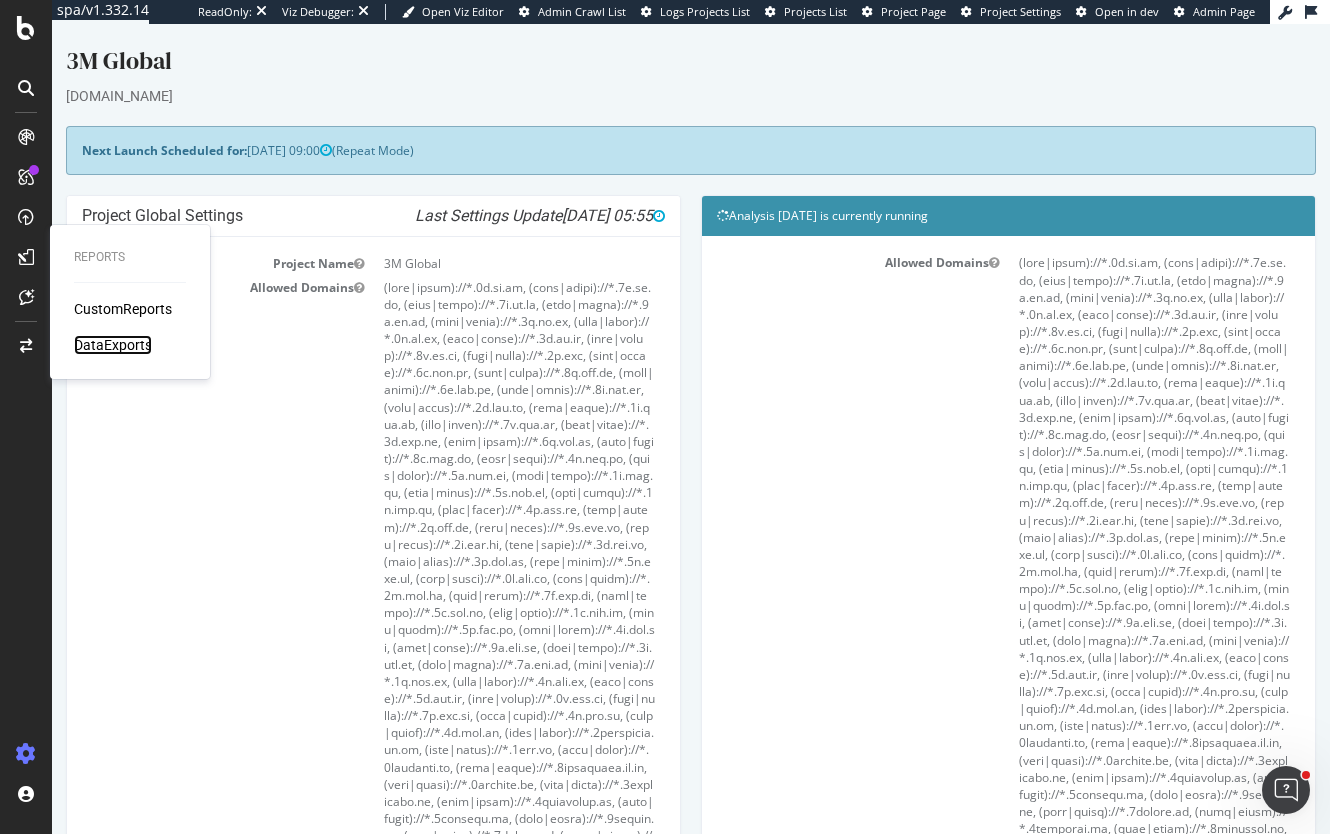 click on "DataExports" at bounding box center (113, 345) 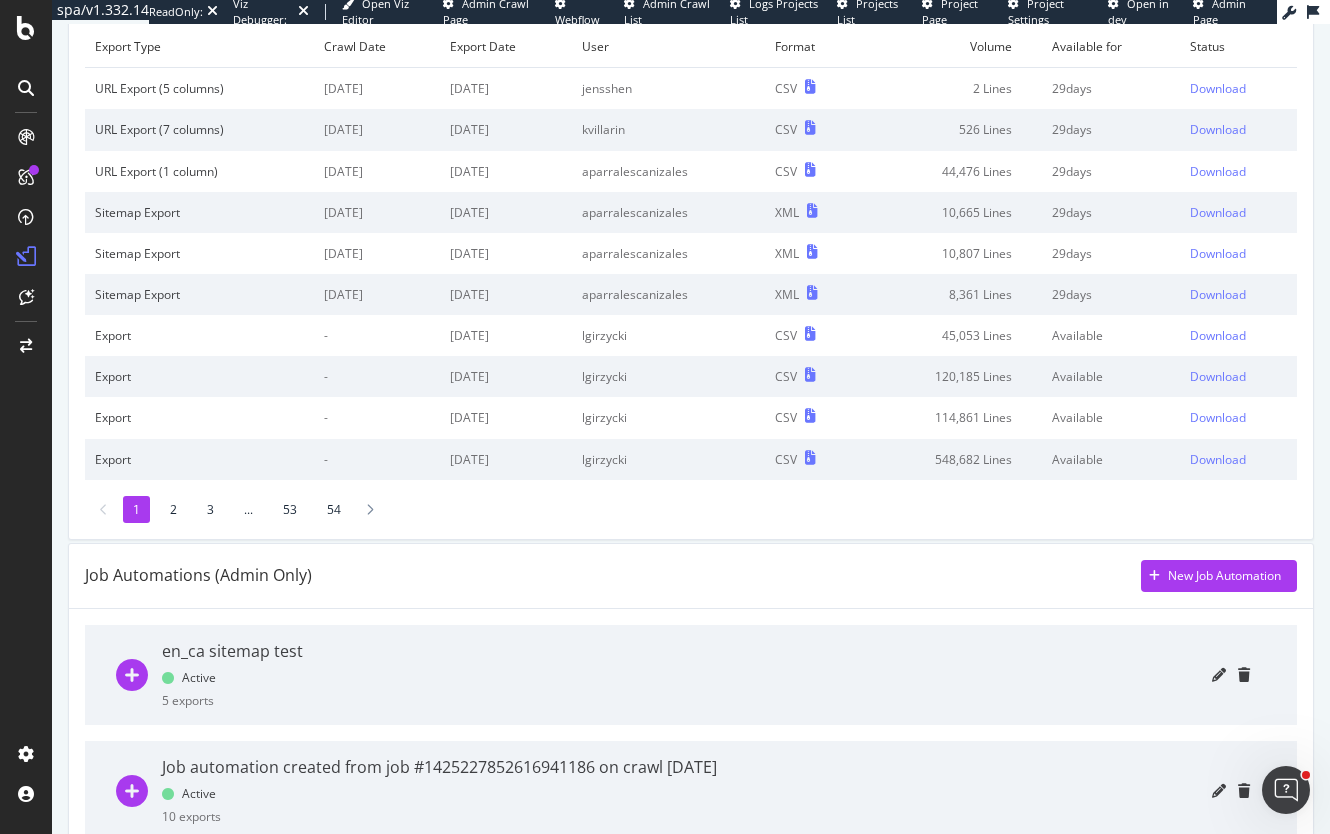 scroll, scrollTop: 300, scrollLeft: 0, axis: vertical 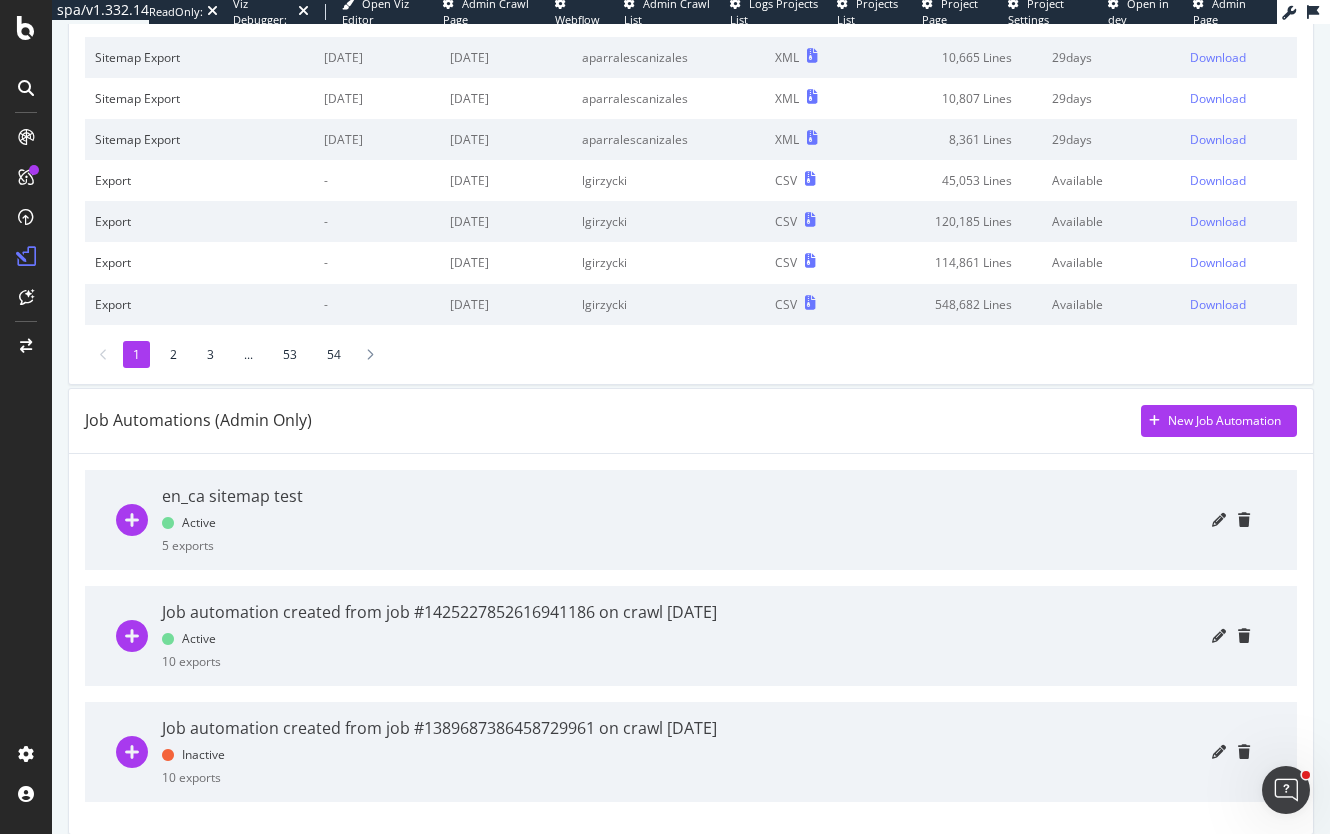 click on "en_ca sitemap test Active 5 exports" at bounding box center (232, 520) 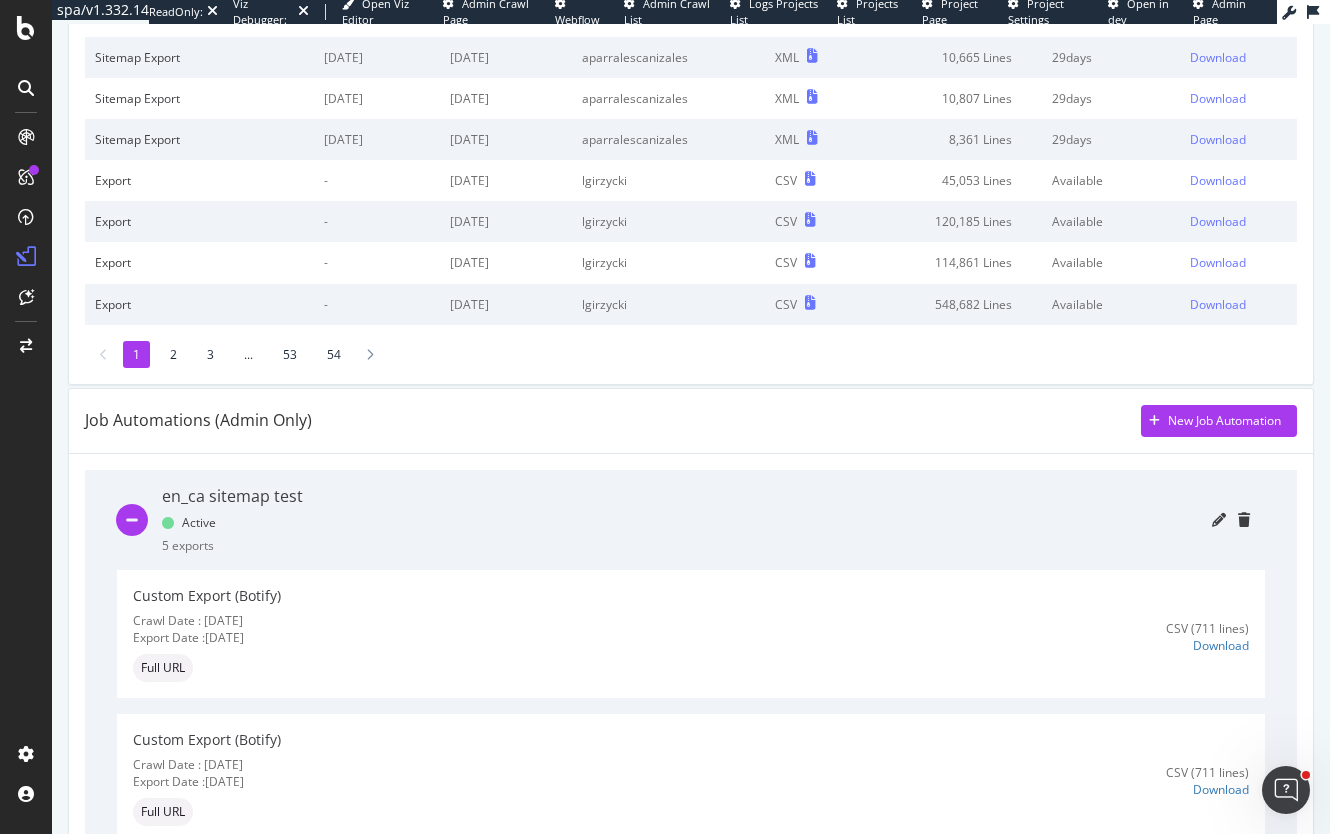 click on "en_ca sitemap test Active 5 exports" at bounding box center (232, 520) 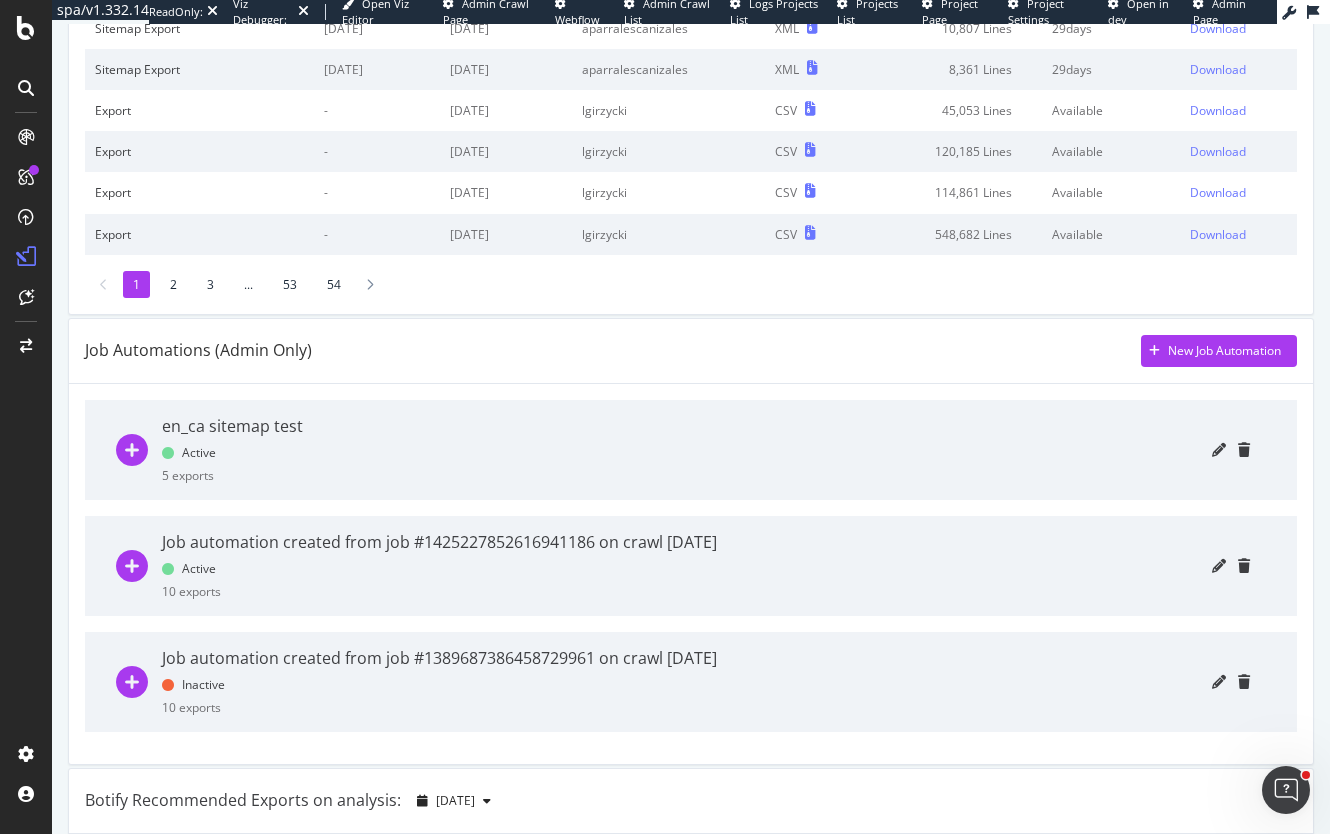 scroll, scrollTop: 500, scrollLeft: 0, axis: vertical 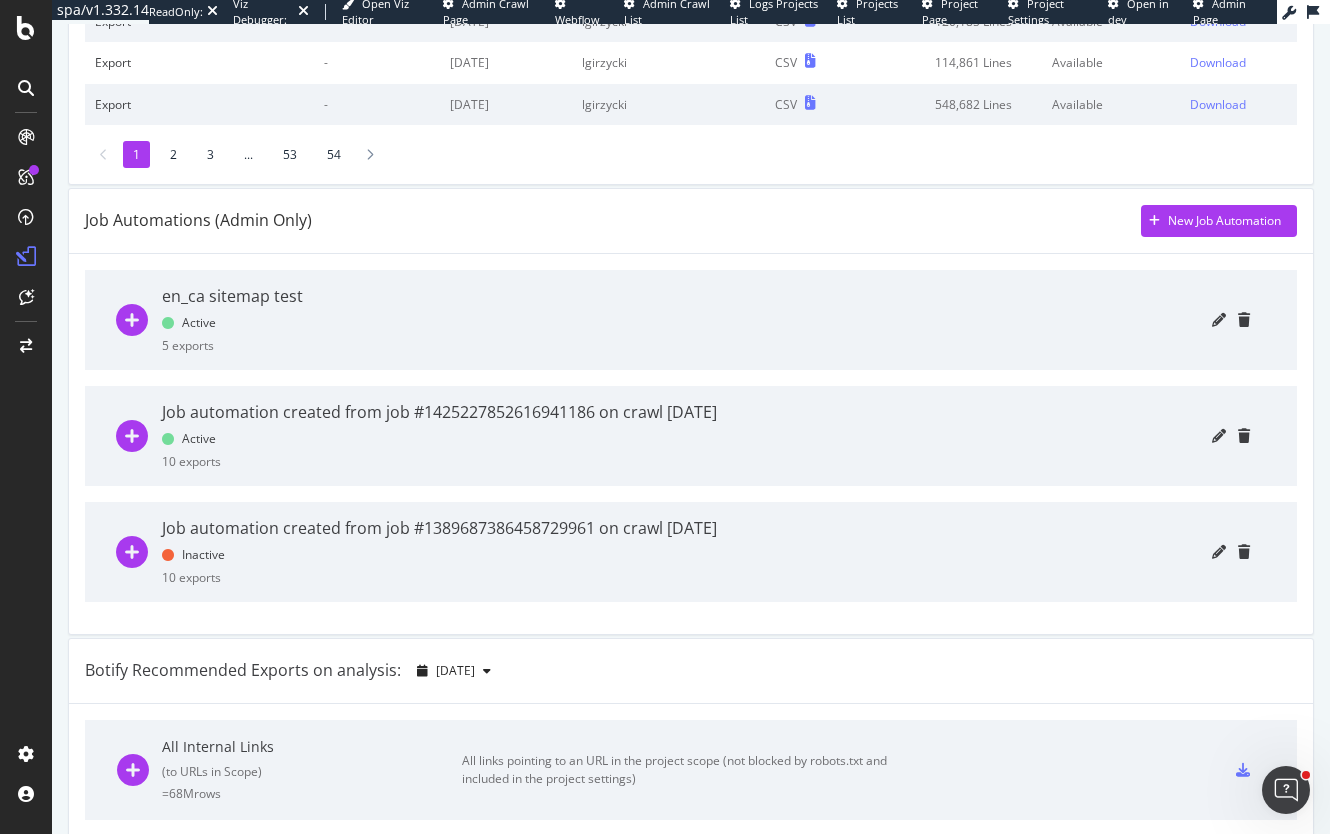 click on "Job automation created from job #1425227852616941186 on crawl 2023 Oct. 1st Active 10 exports" at bounding box center (439, 436) 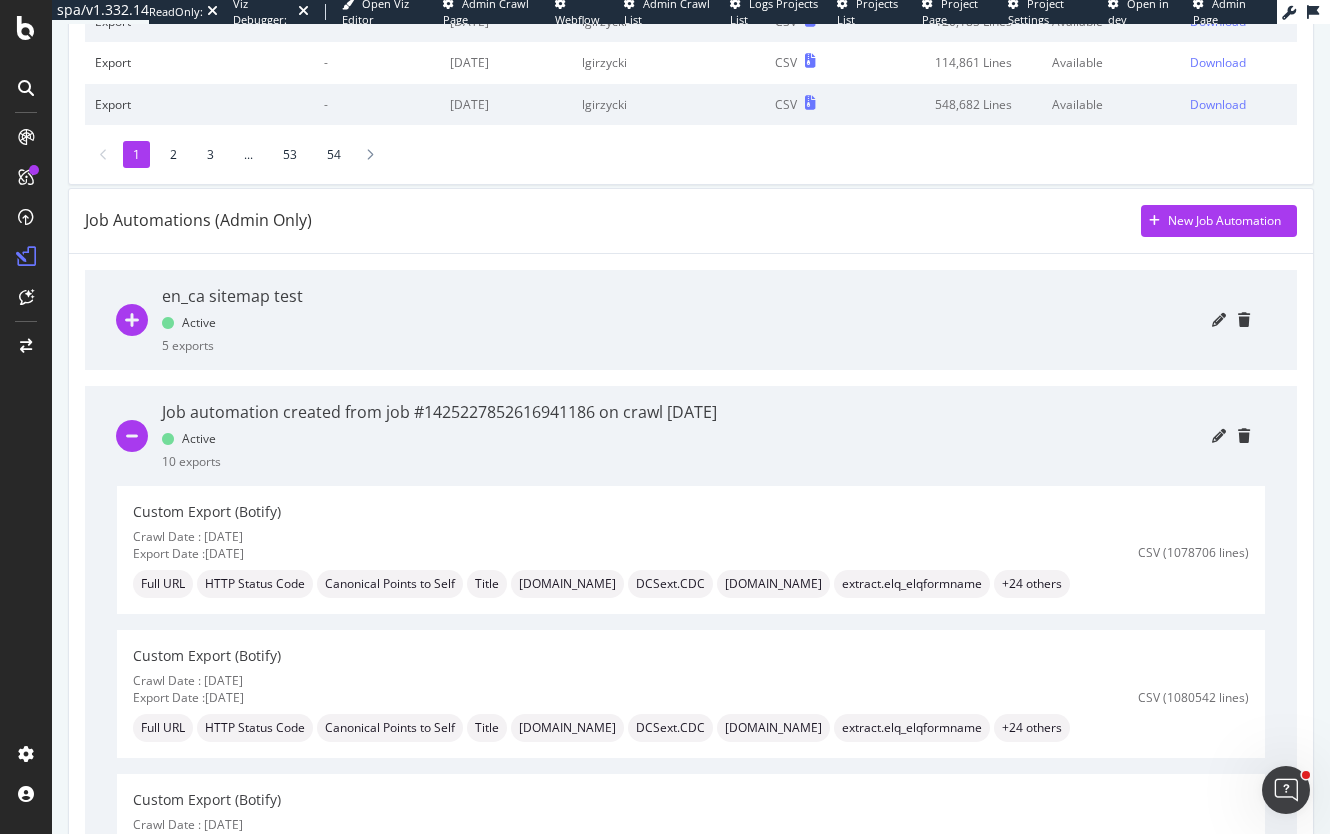click on "Job automation created from job #1425227852616941186 on crawl 2023 Oct. 1st Active 10 exports" at bounding box center (439, 436) 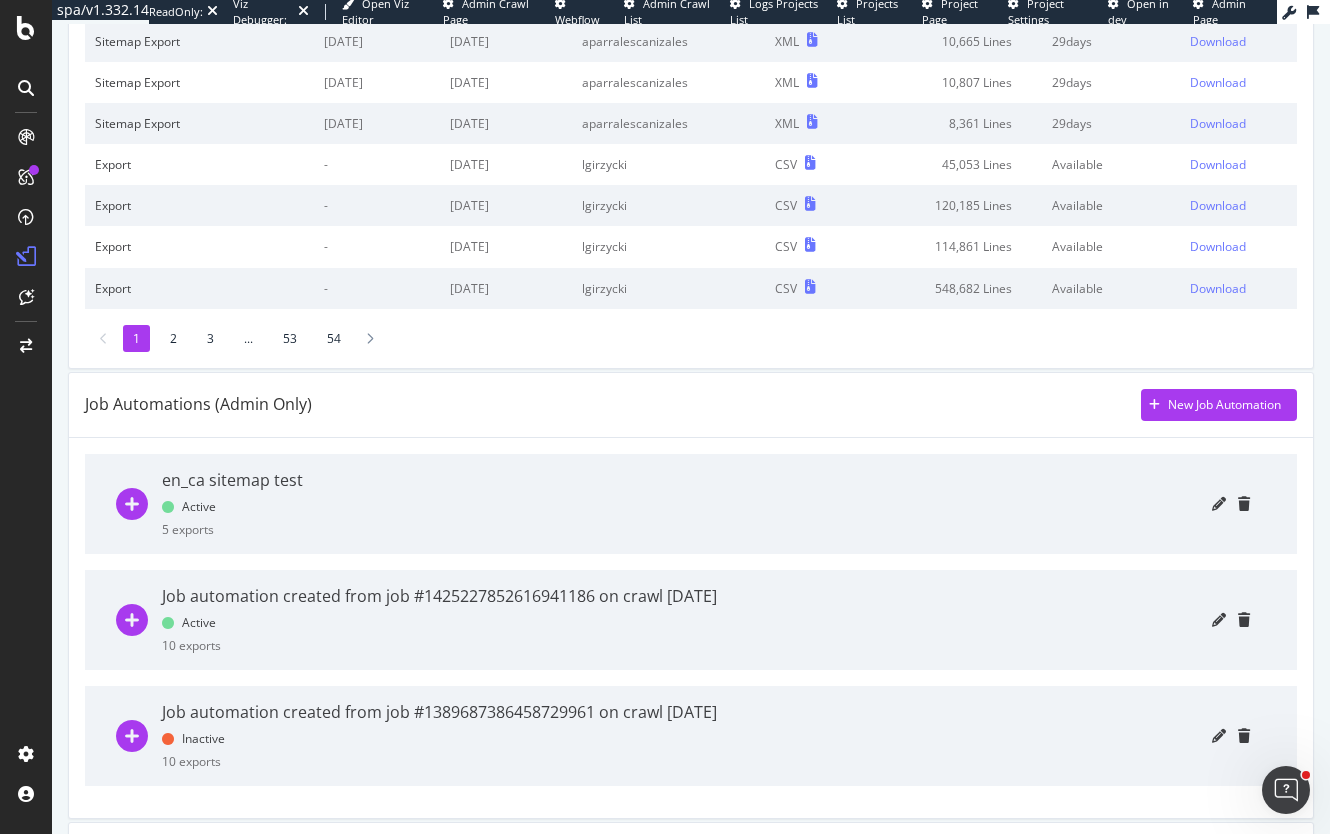 scroll, scrollTop: 0, scrollLeft: 0, axis: both 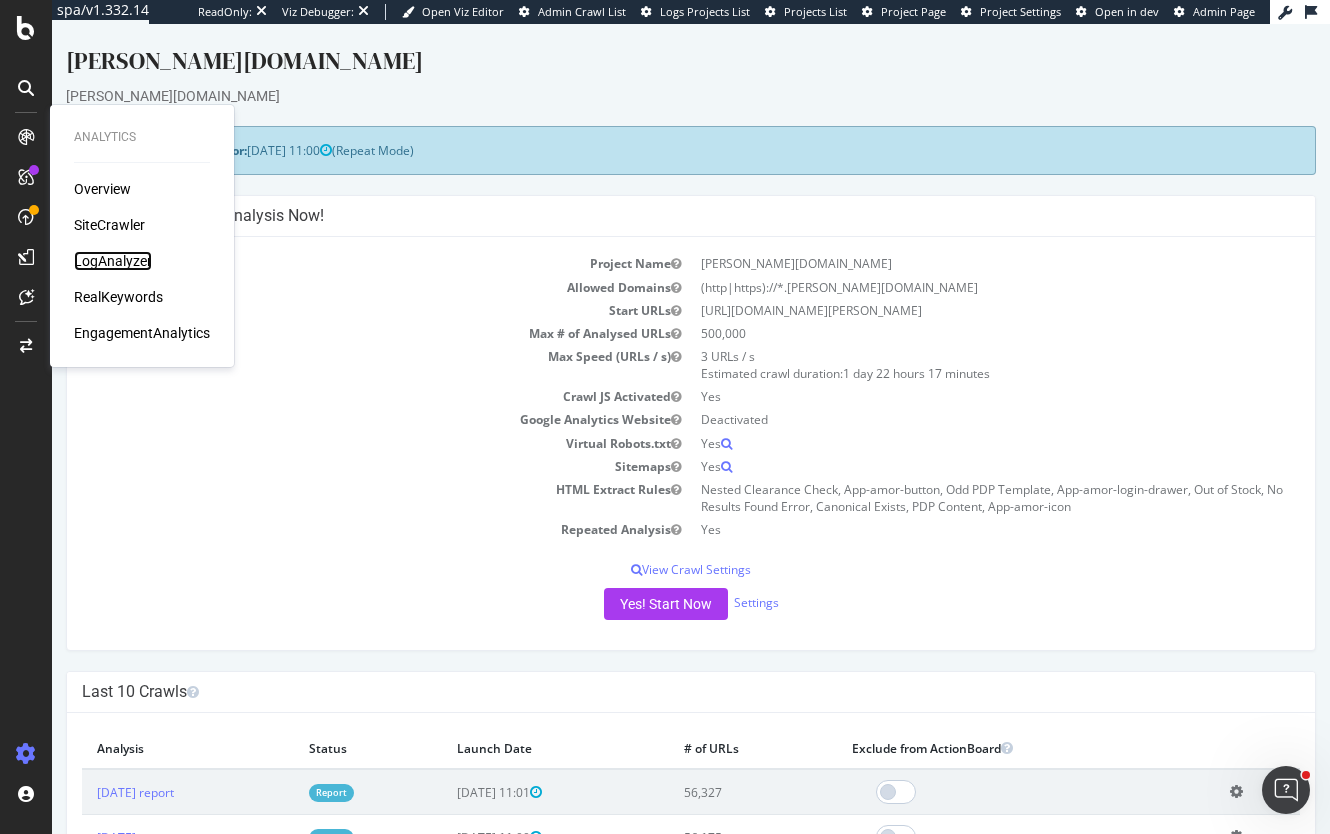 click on "LogAnalyzer" at bounding box center [113, 261] 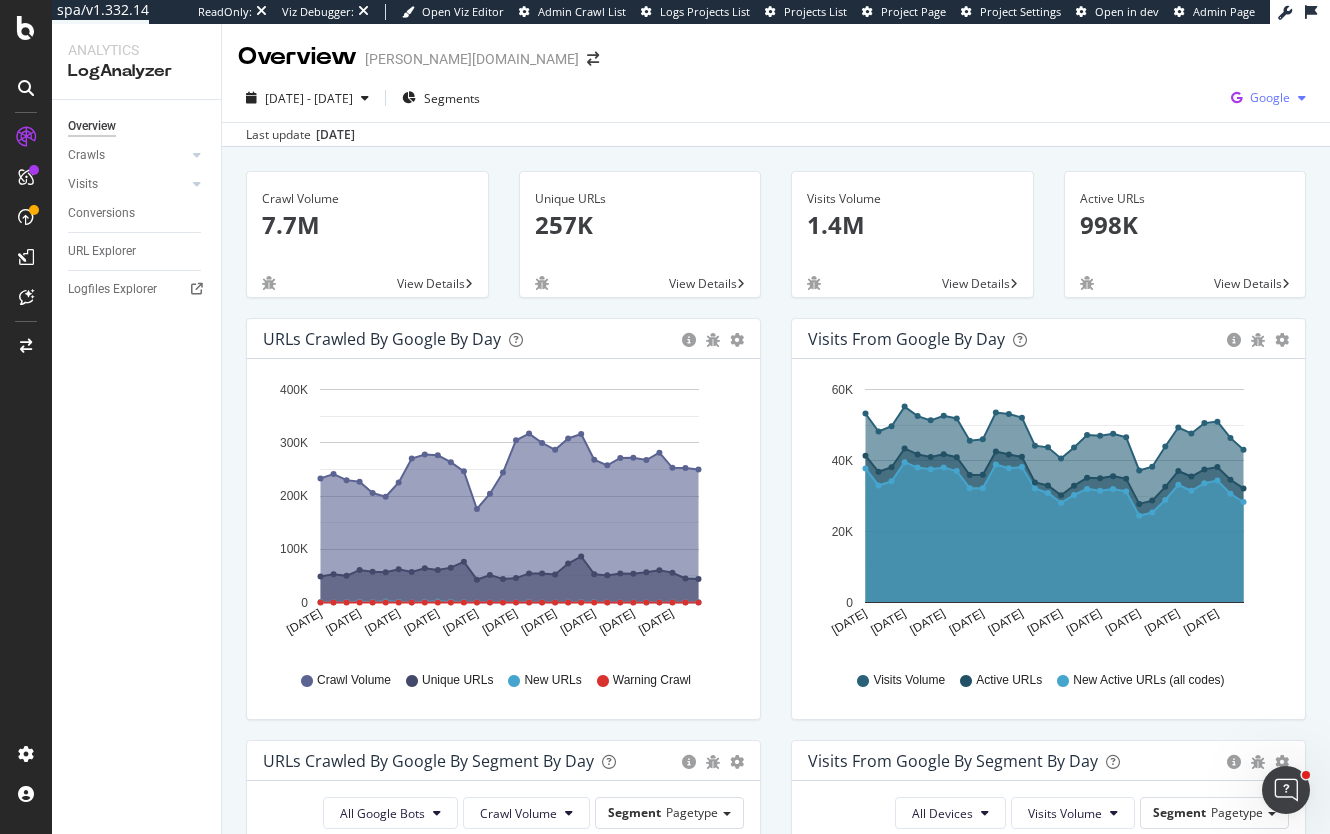 click on "Google" at bounding box center (1268, 98) 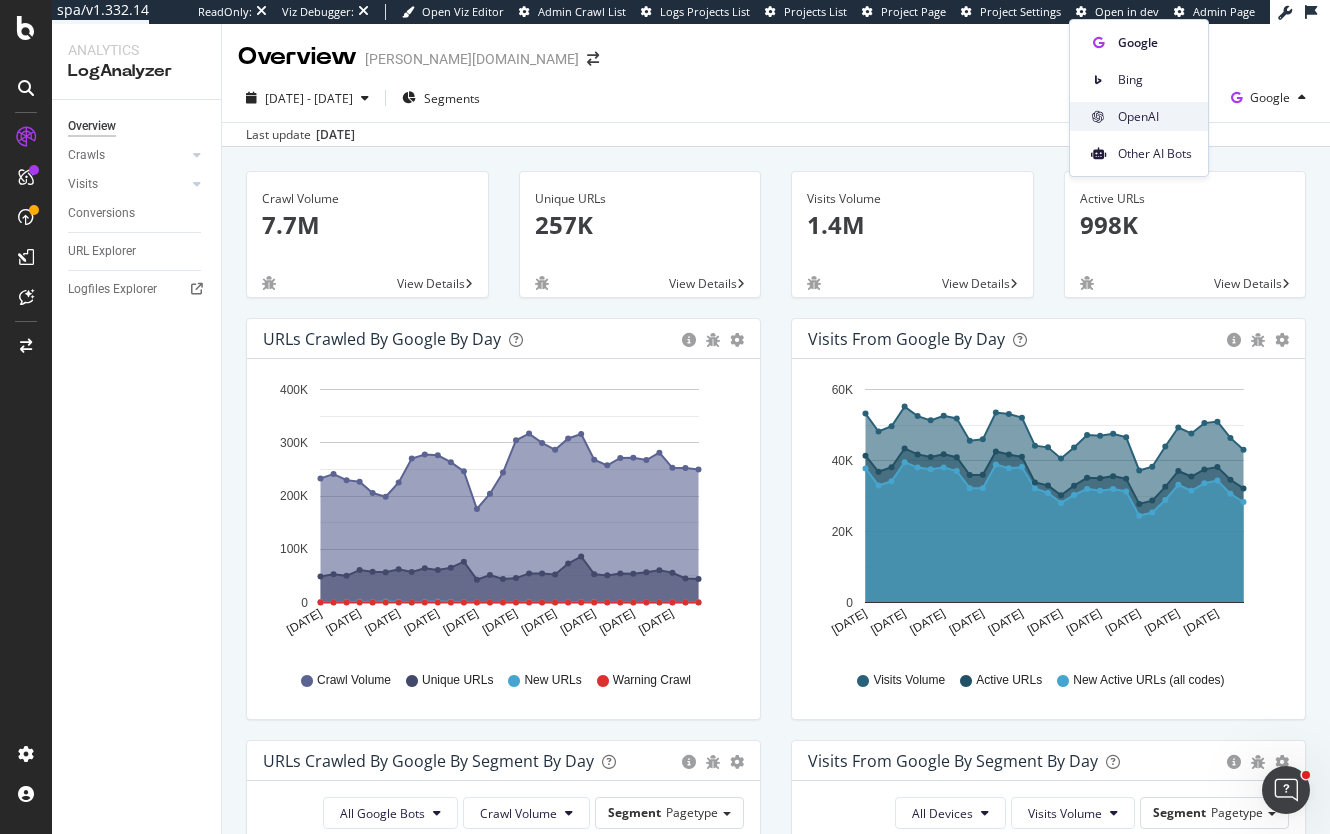 click on "OpenAI" at bounding box center (1155, 117) 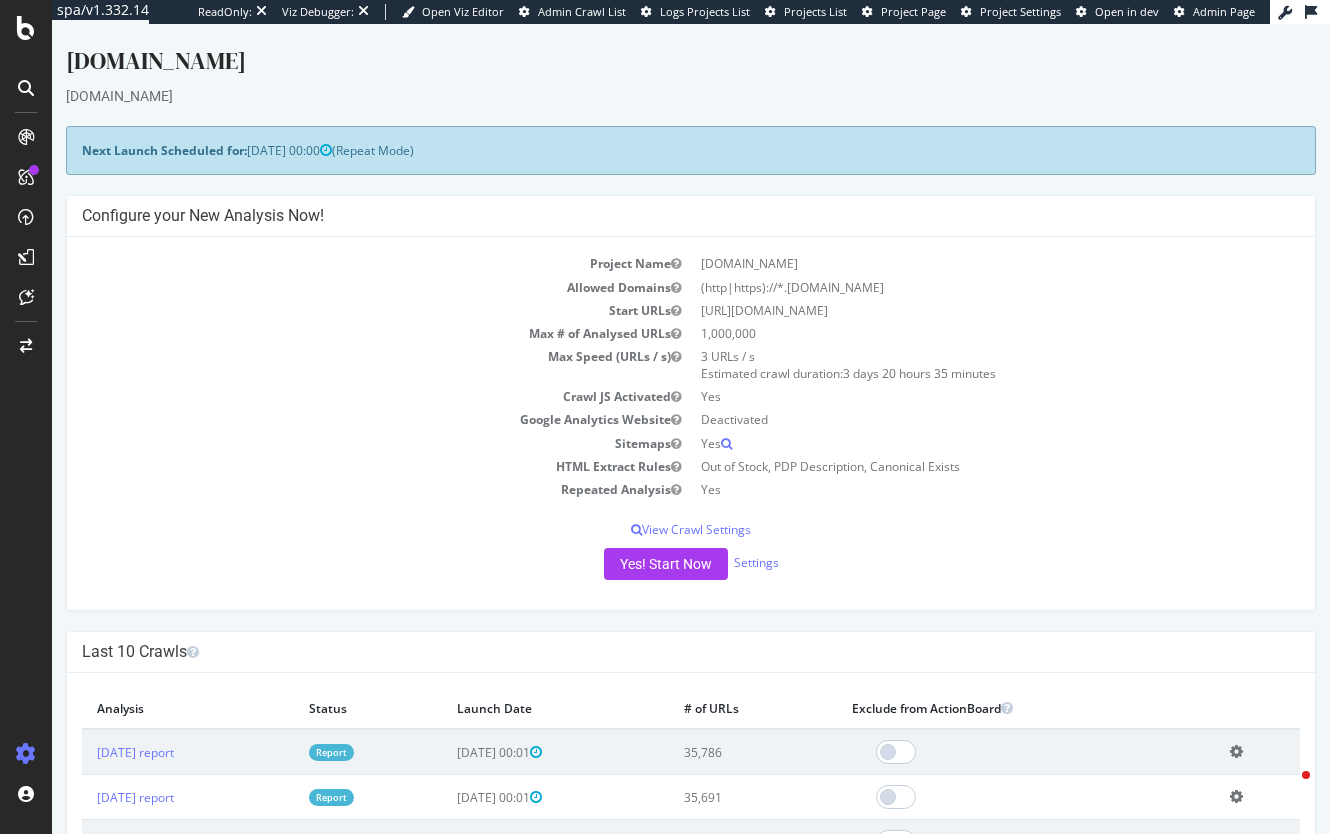 scroll, scrollTop: 0, scrollLeft: 0, axis: both 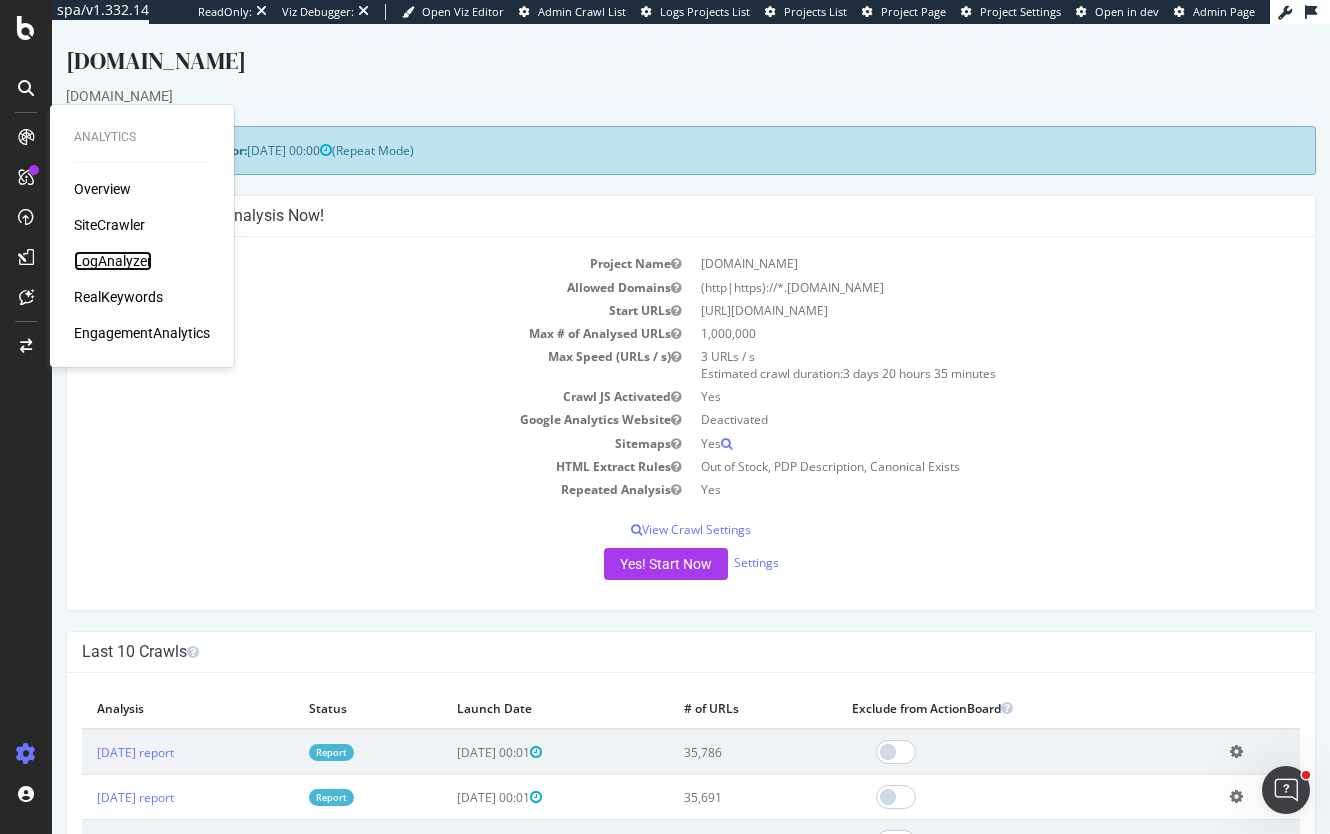 click on "LogAnalyzer" at bounding box center (113, 261) 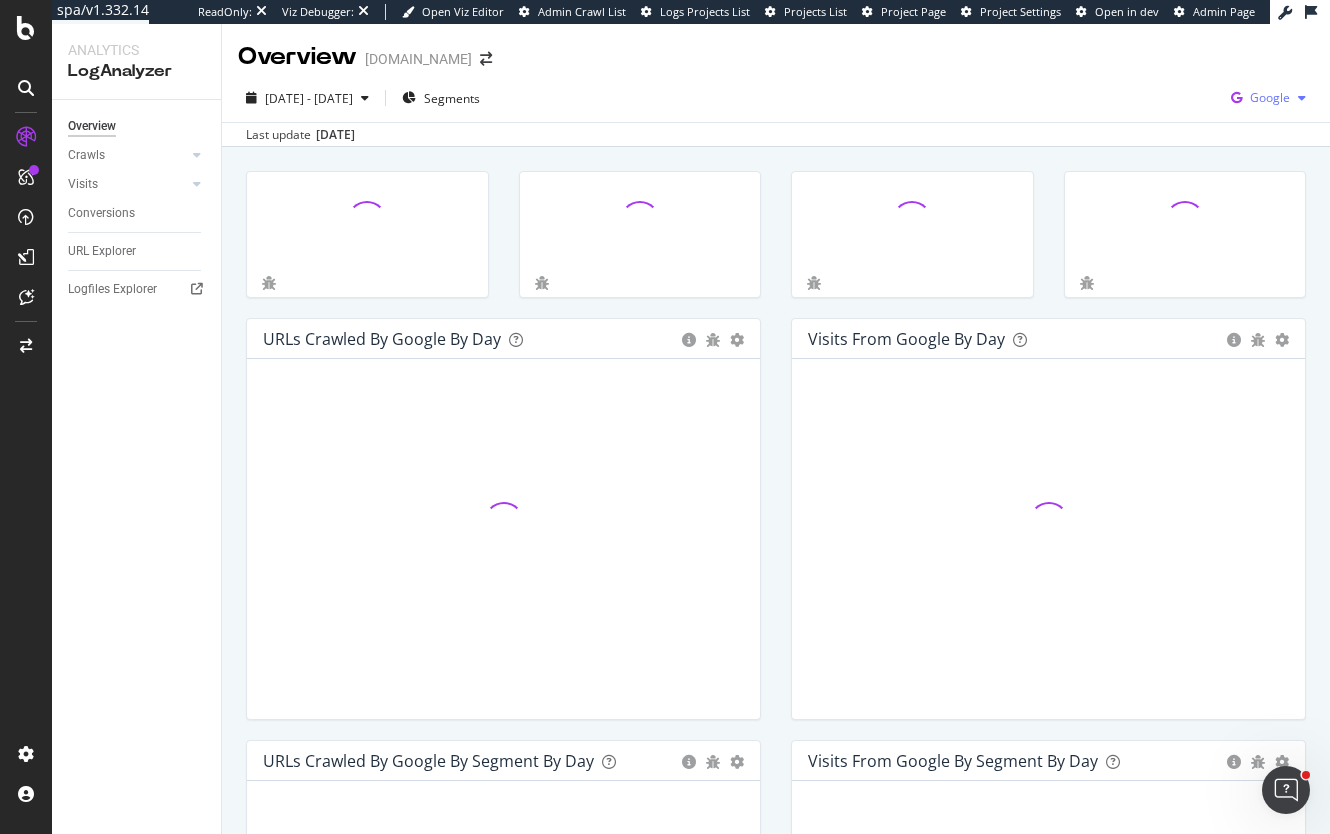 click on "Google" at bounding box center (1270, 97) 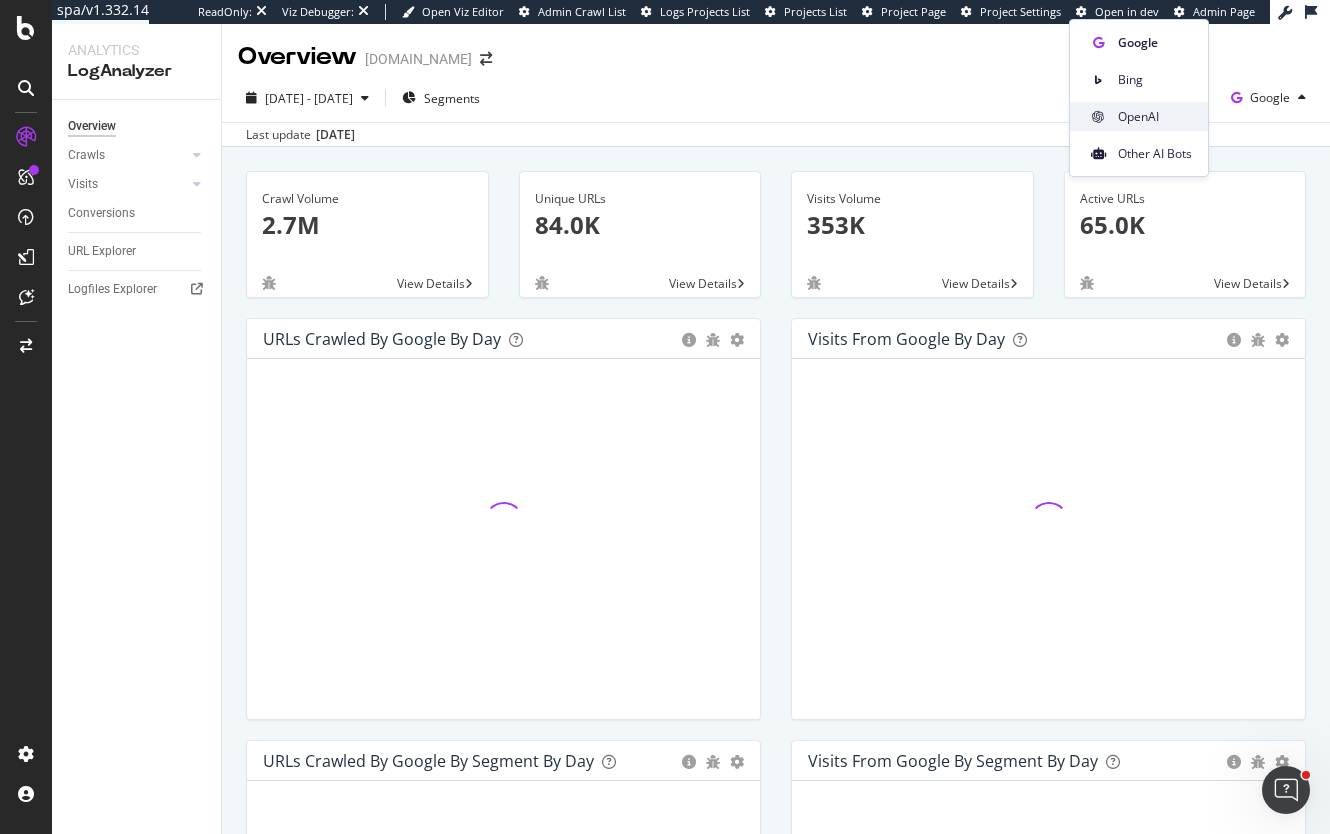 click on "OpenAI" at bounding box center (1155, 117) 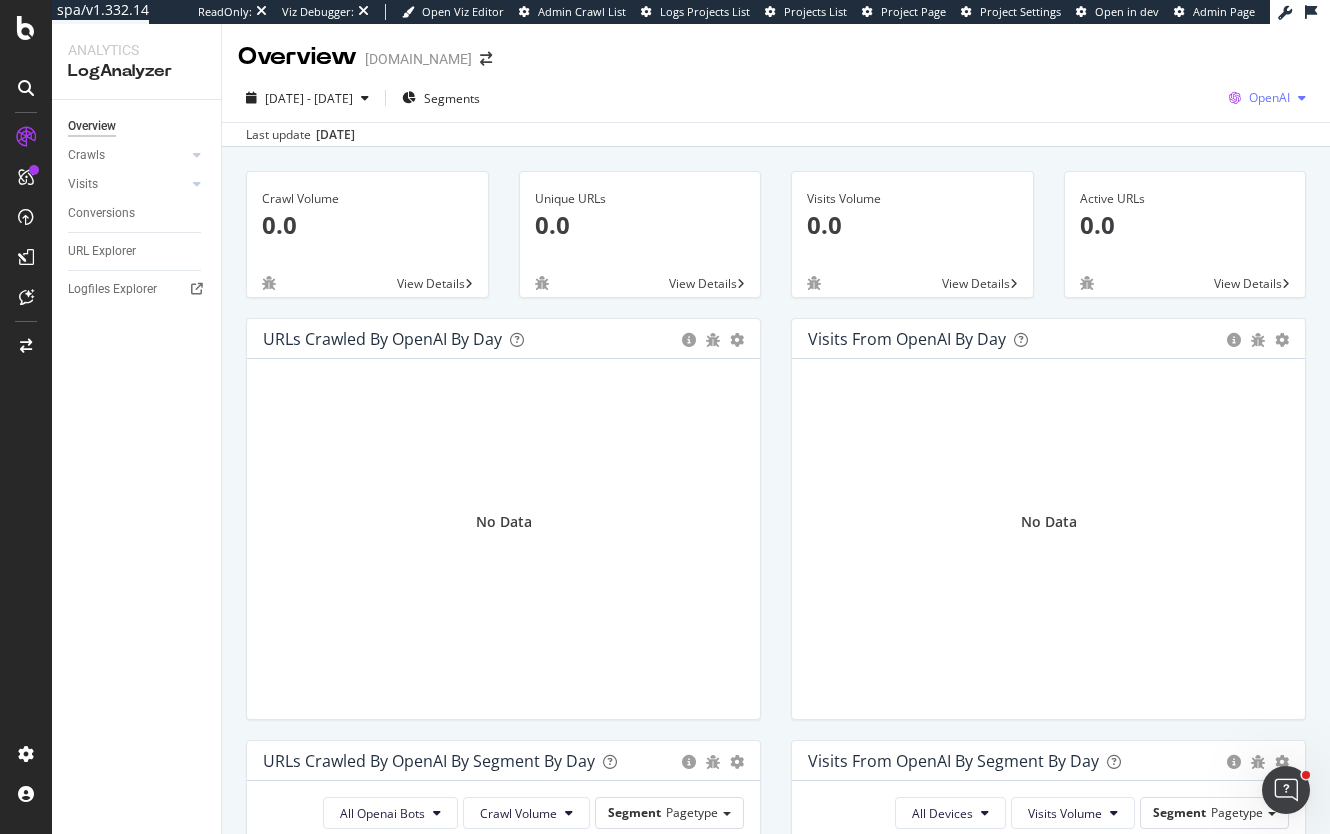 click at bounding box center [1302, 98] 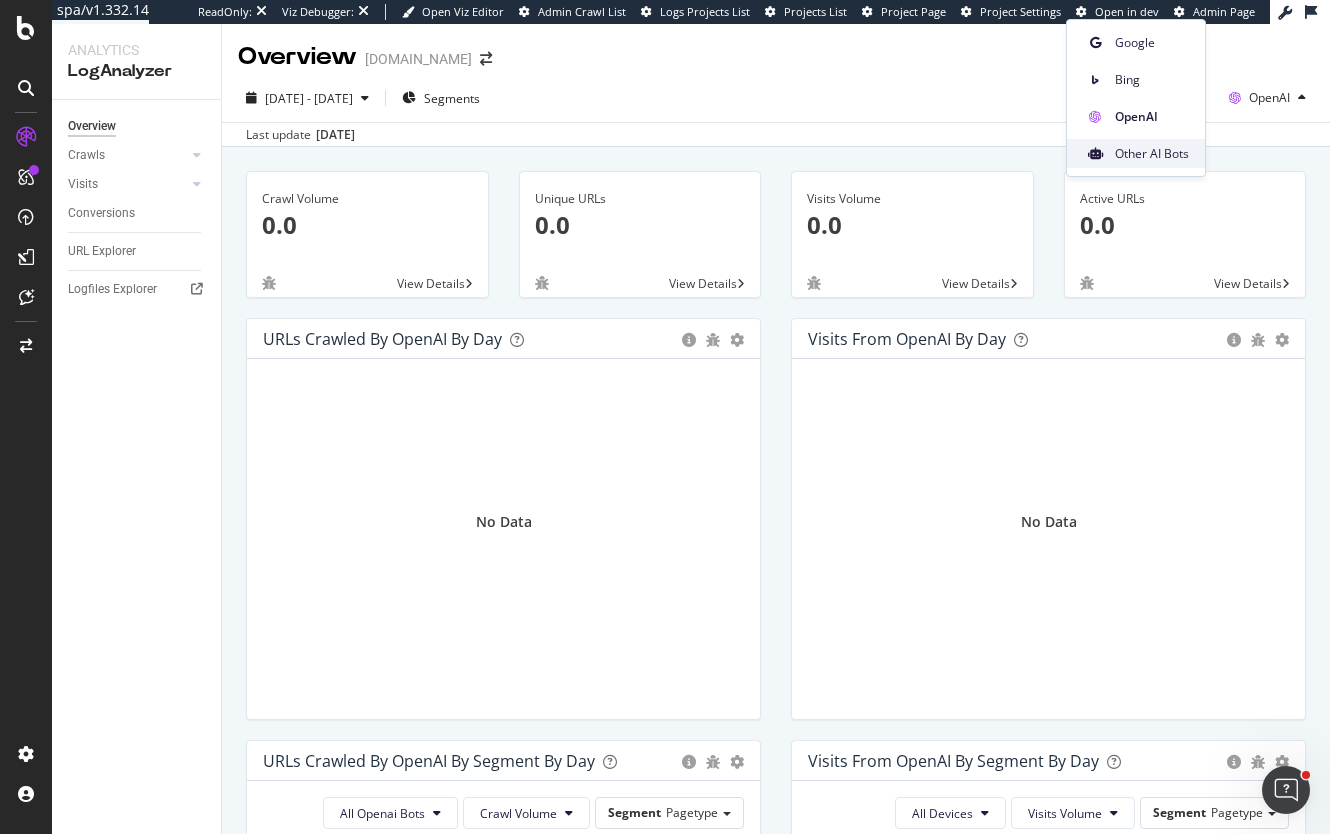 click on "Other AI Bots" at bounding box center [1152, 154] 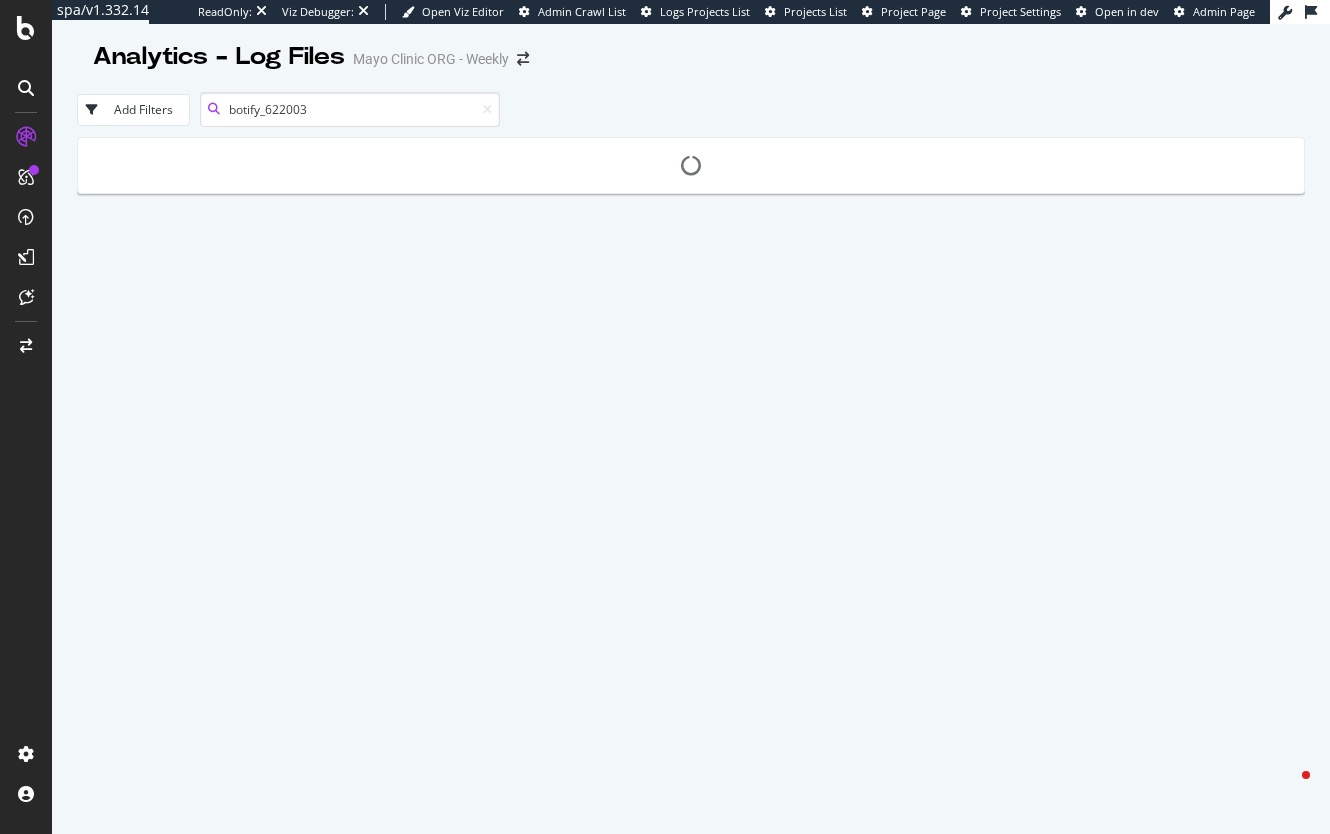 scroll, scrollTop: 0, scrollLeft: 0, axis: both 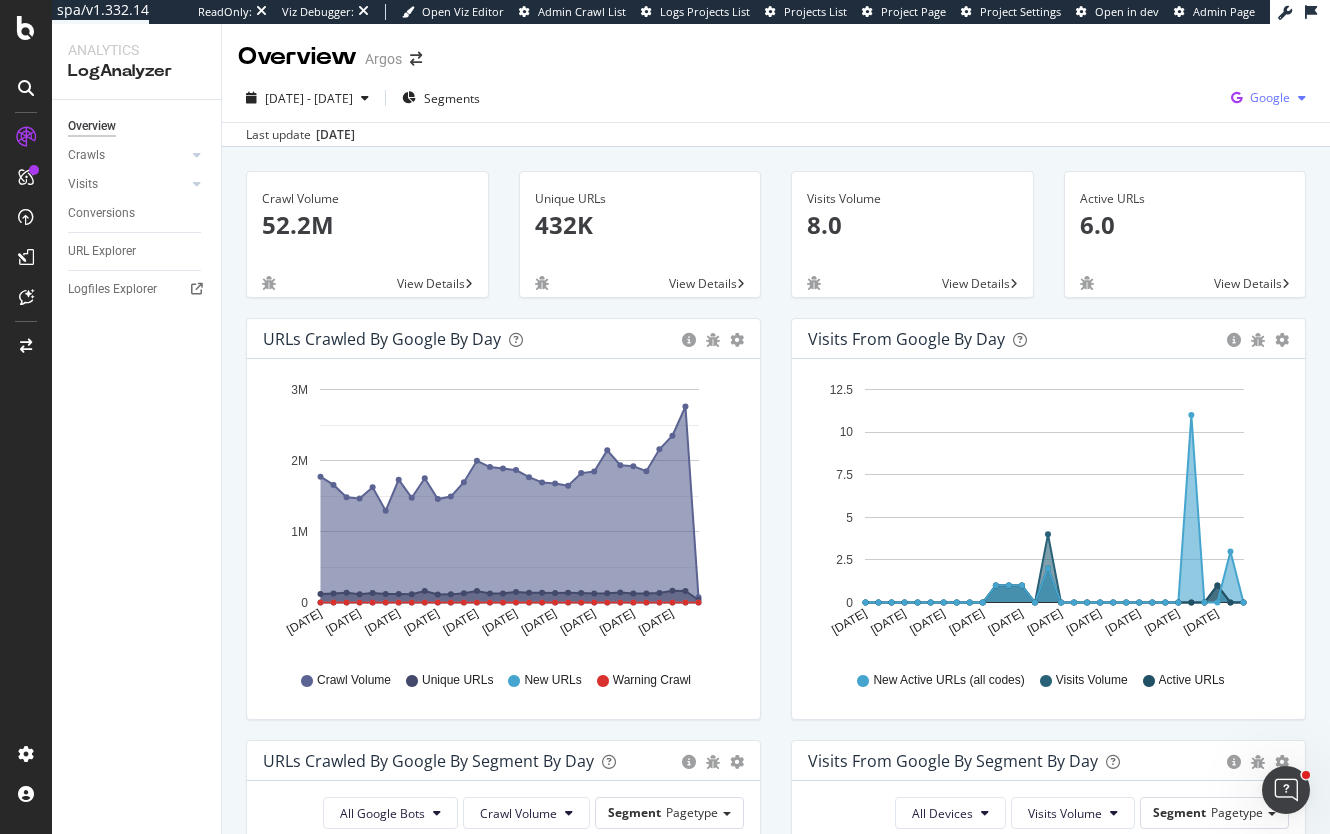 click on "Google" at bounding box center [1270, 97] 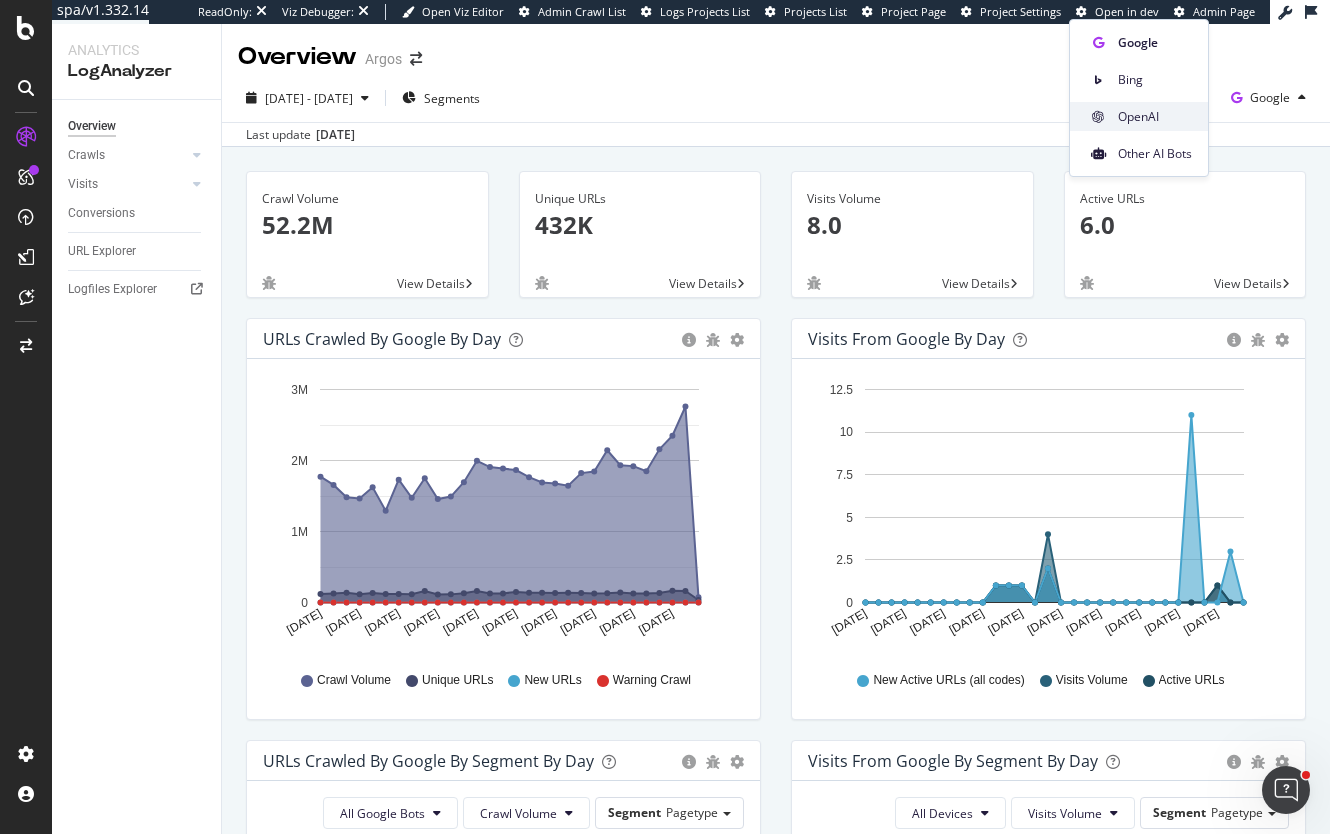 click on "OpenAI" at bounding box center [1155, 117] 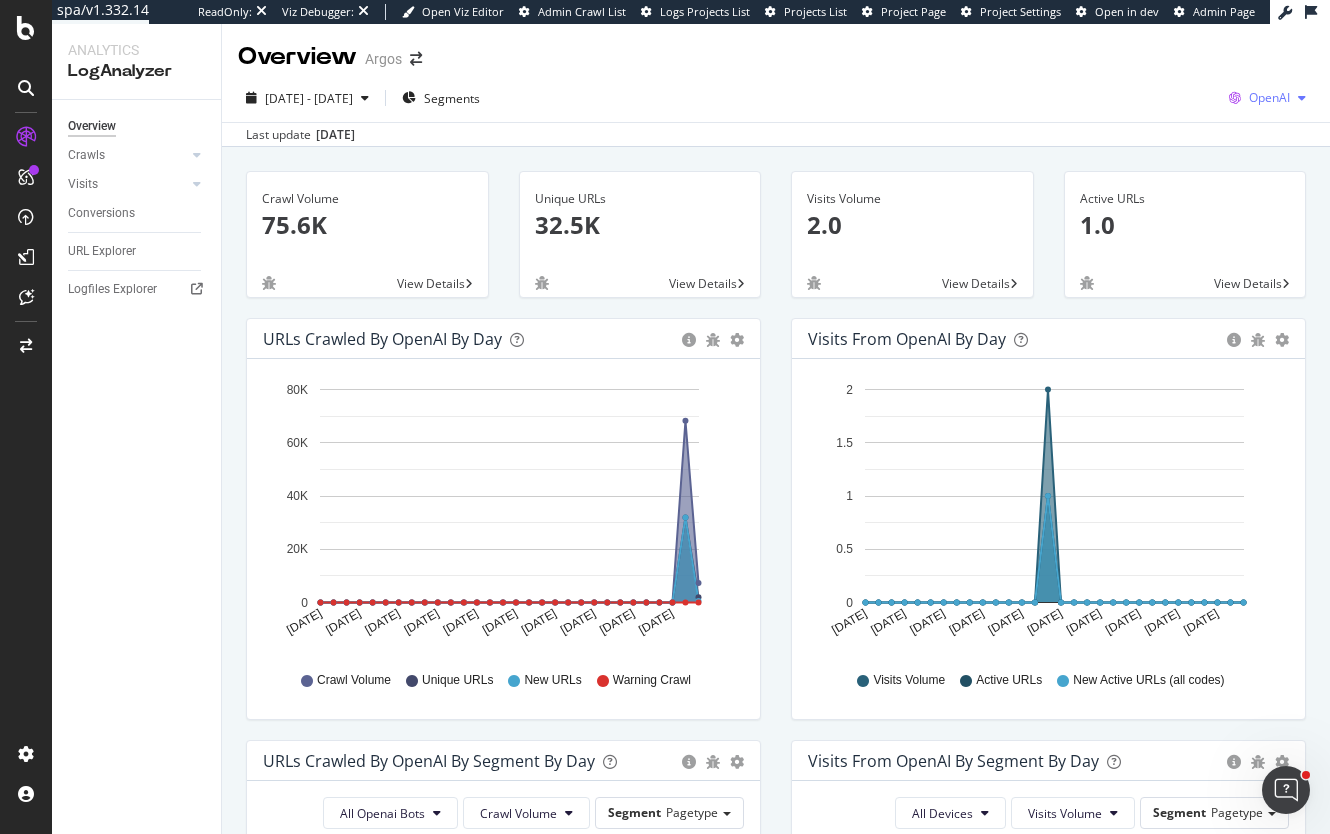 click on "OpenAI" at bounding box center [1269, 97] 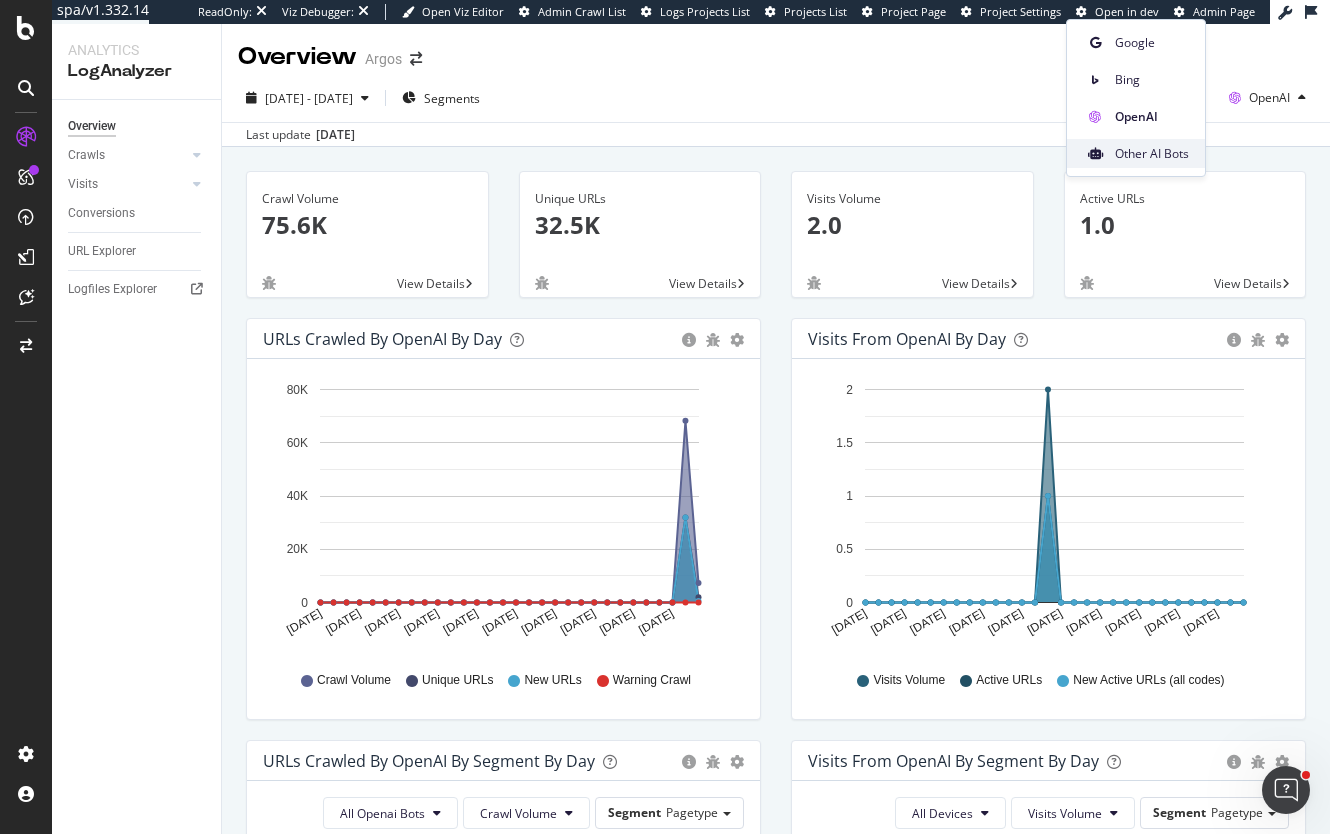 click on "Other AI Bots" at bounding box center [1152, 154] 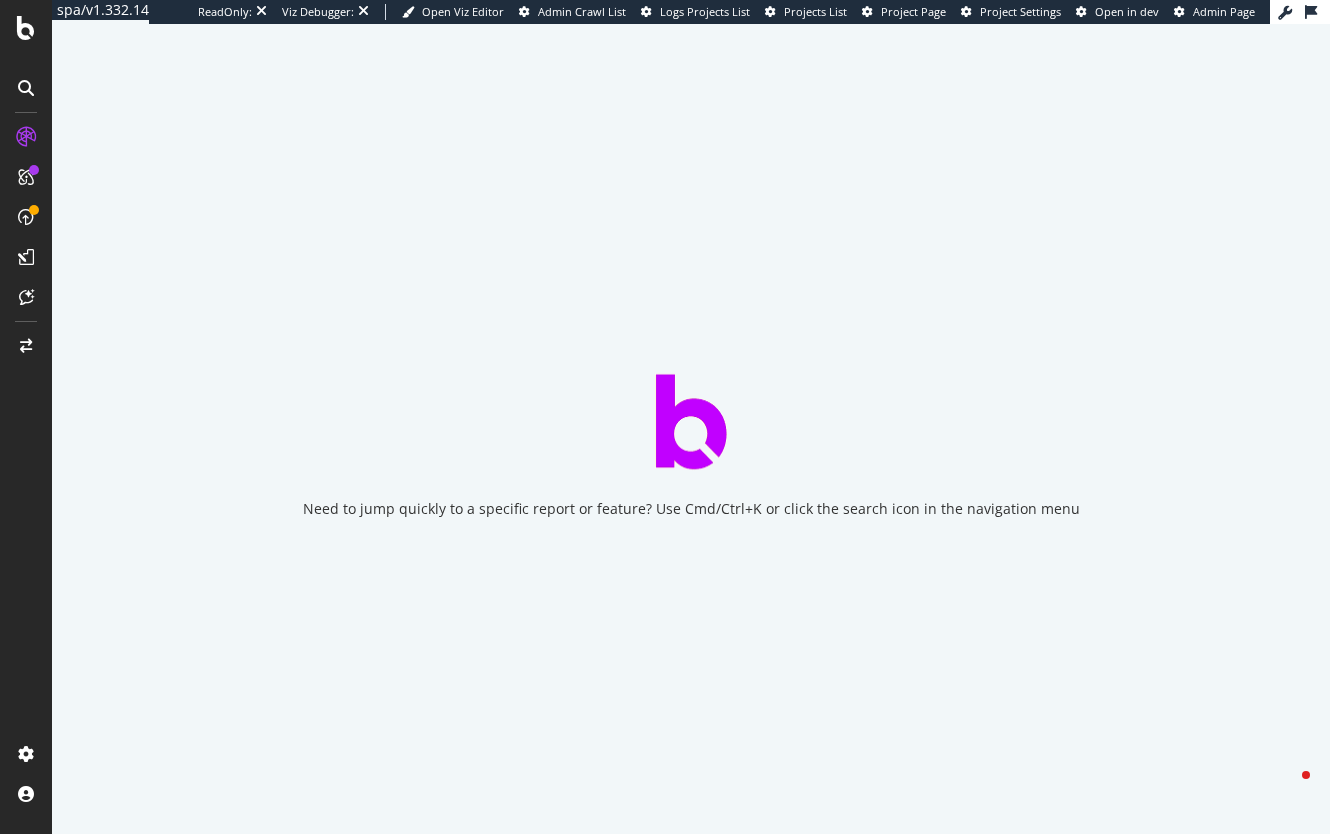 scroll, scrollTop: 0, scrollLeft: 0, axis: both 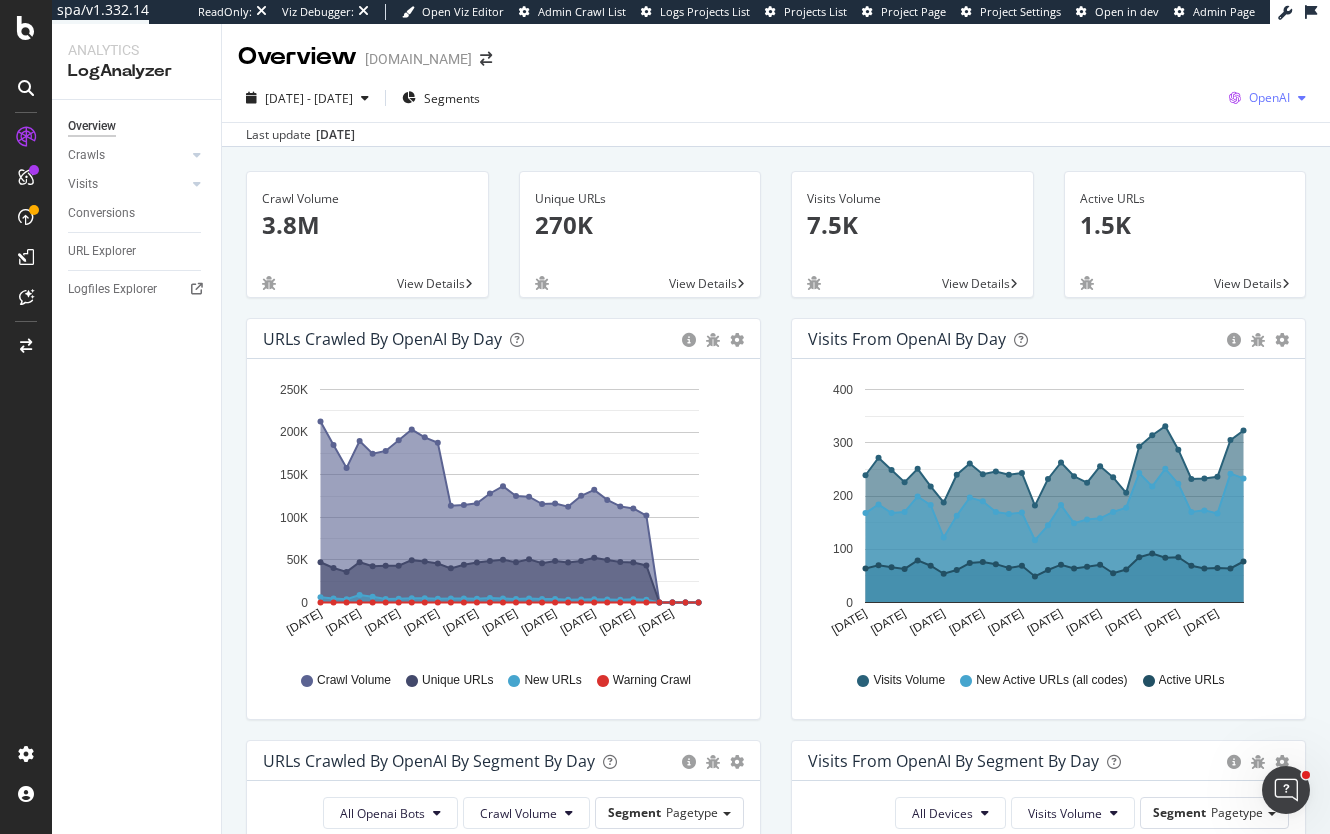click at bounding box center (1302, 98) 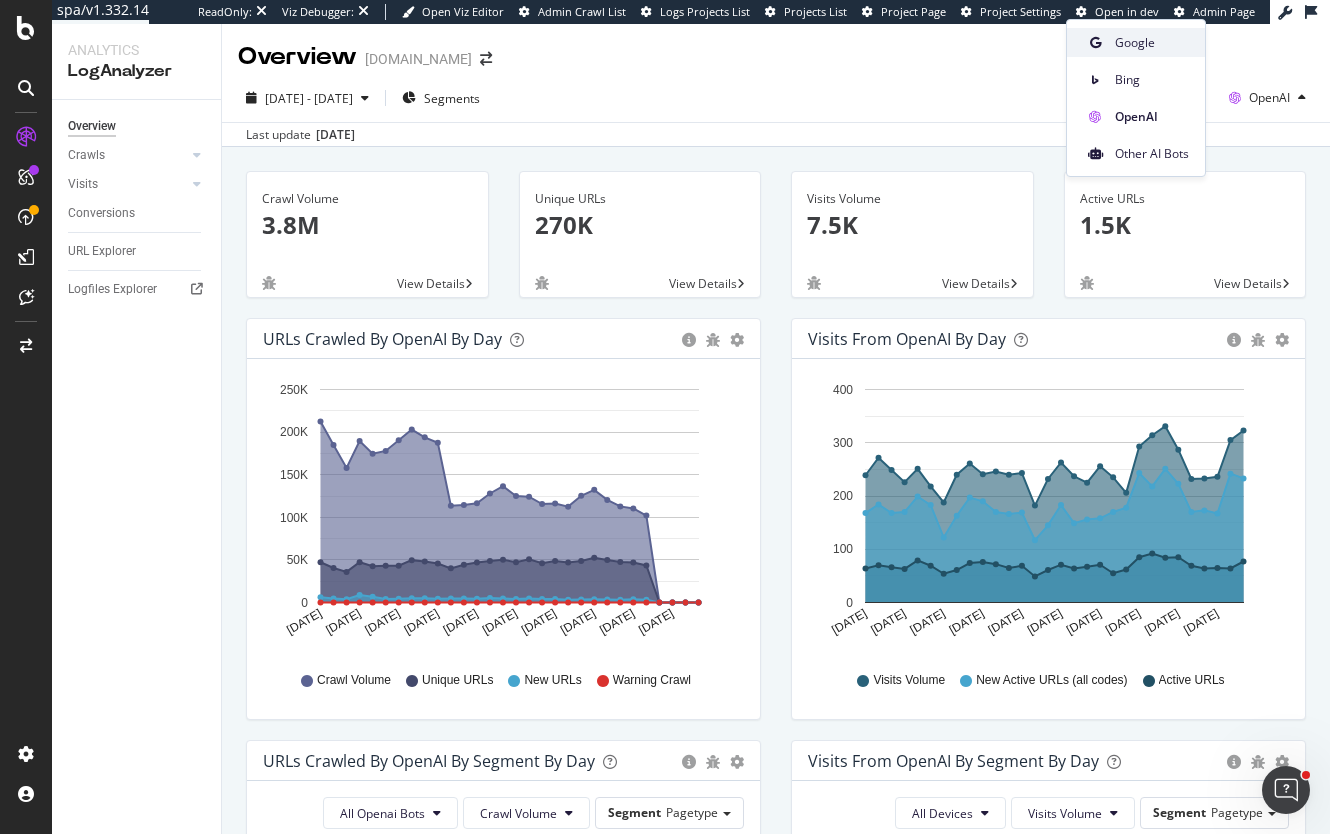 click on "Google" at bounding box center (1152, 43) 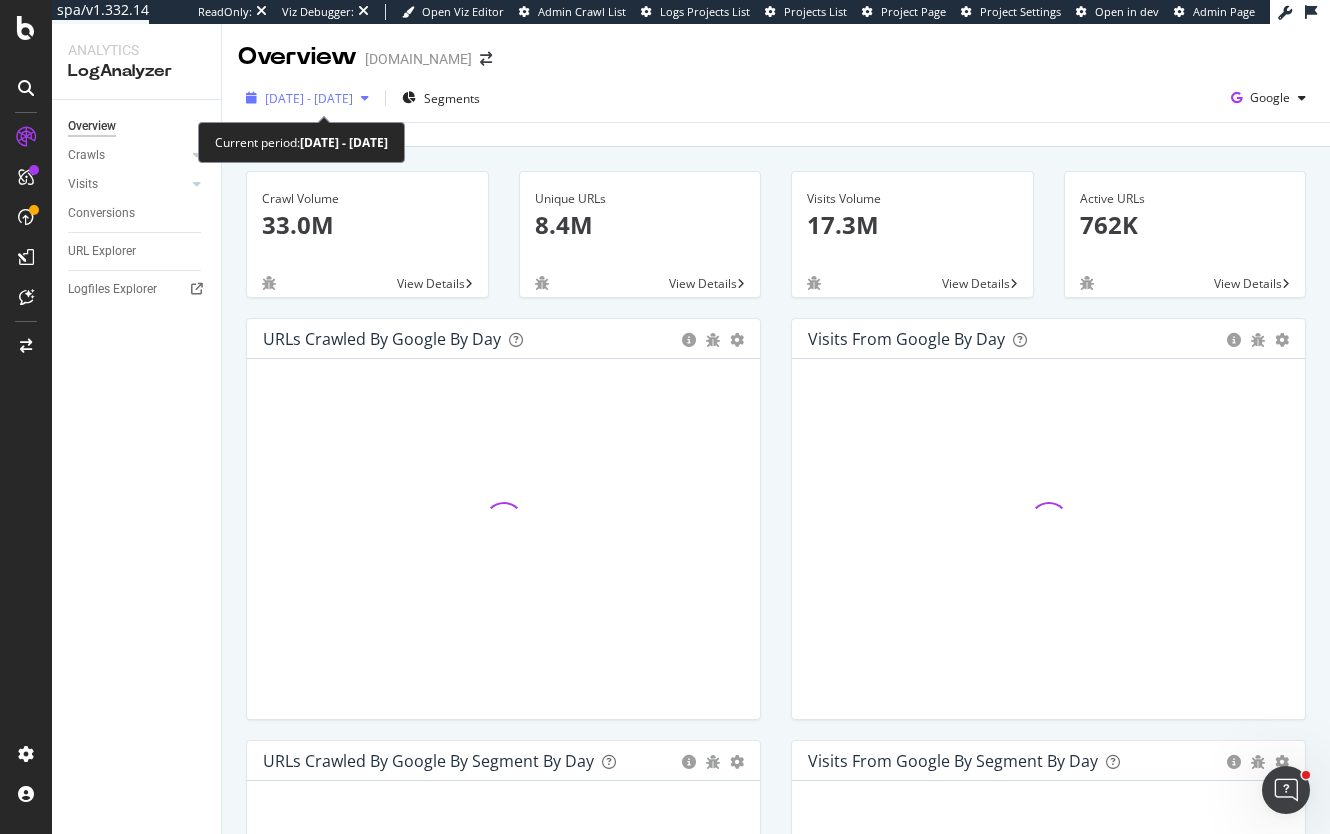 click on "2025 Jun. 8th - Jul. 7th" at bounding box center [309, 98] 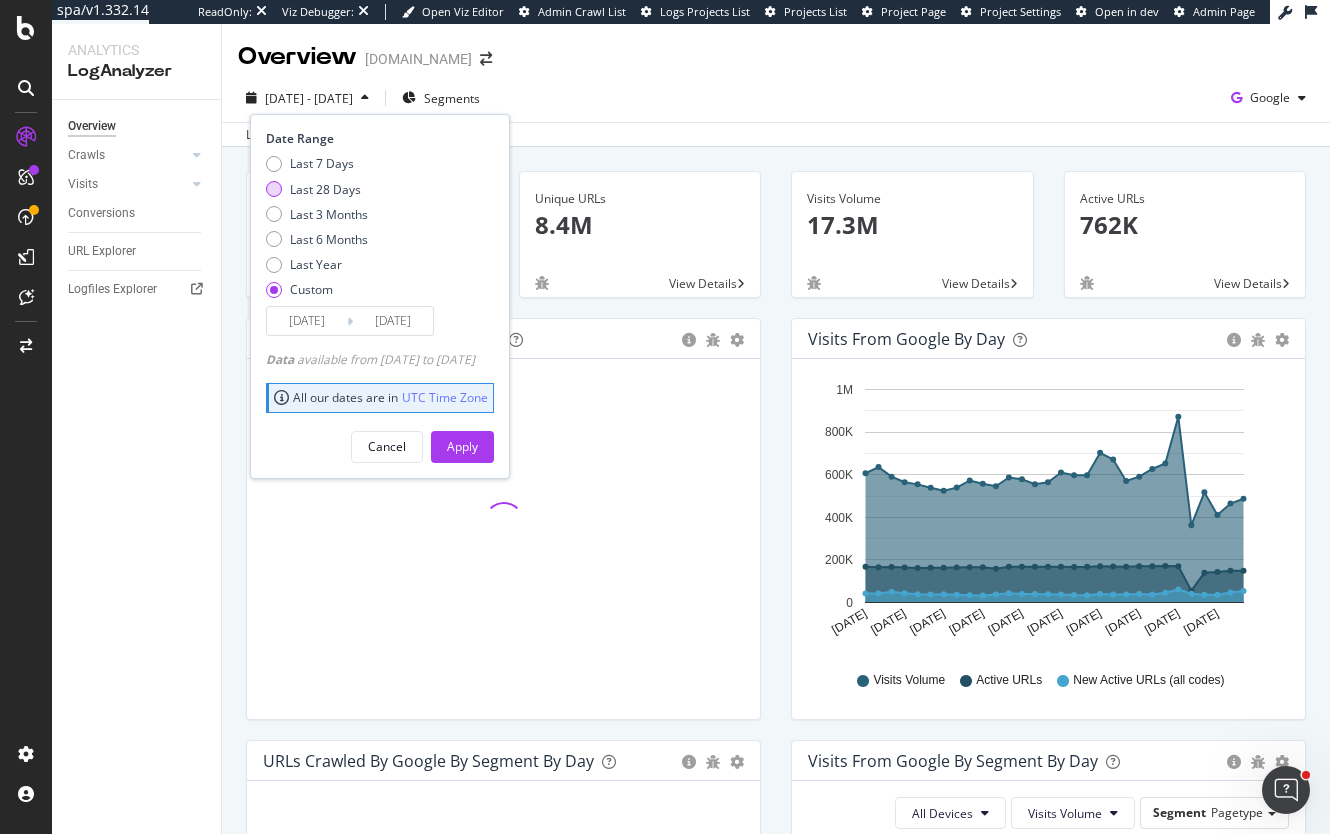 click on "Last 28 Days" at bounding box center [325, 189] 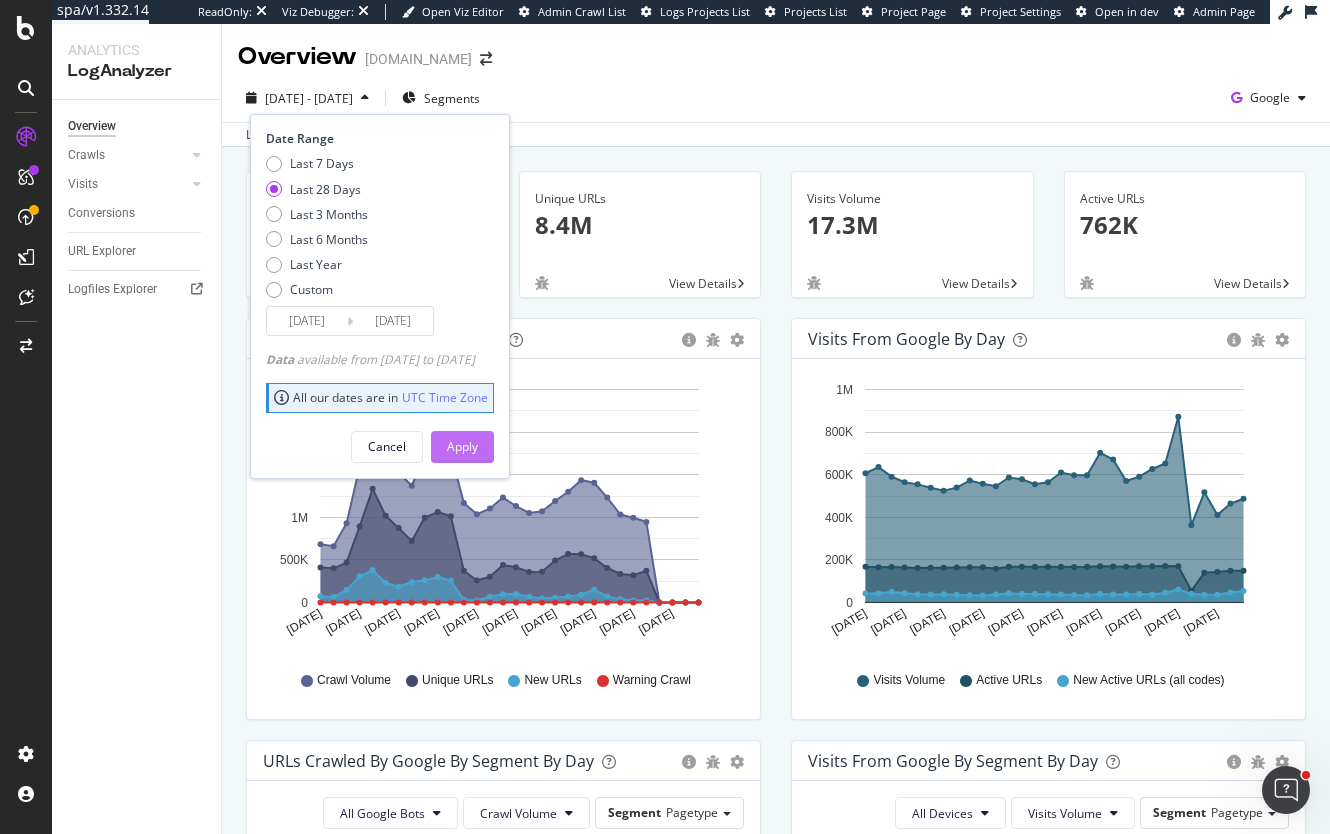 click on "Apply" at bounding box center (462, 446) 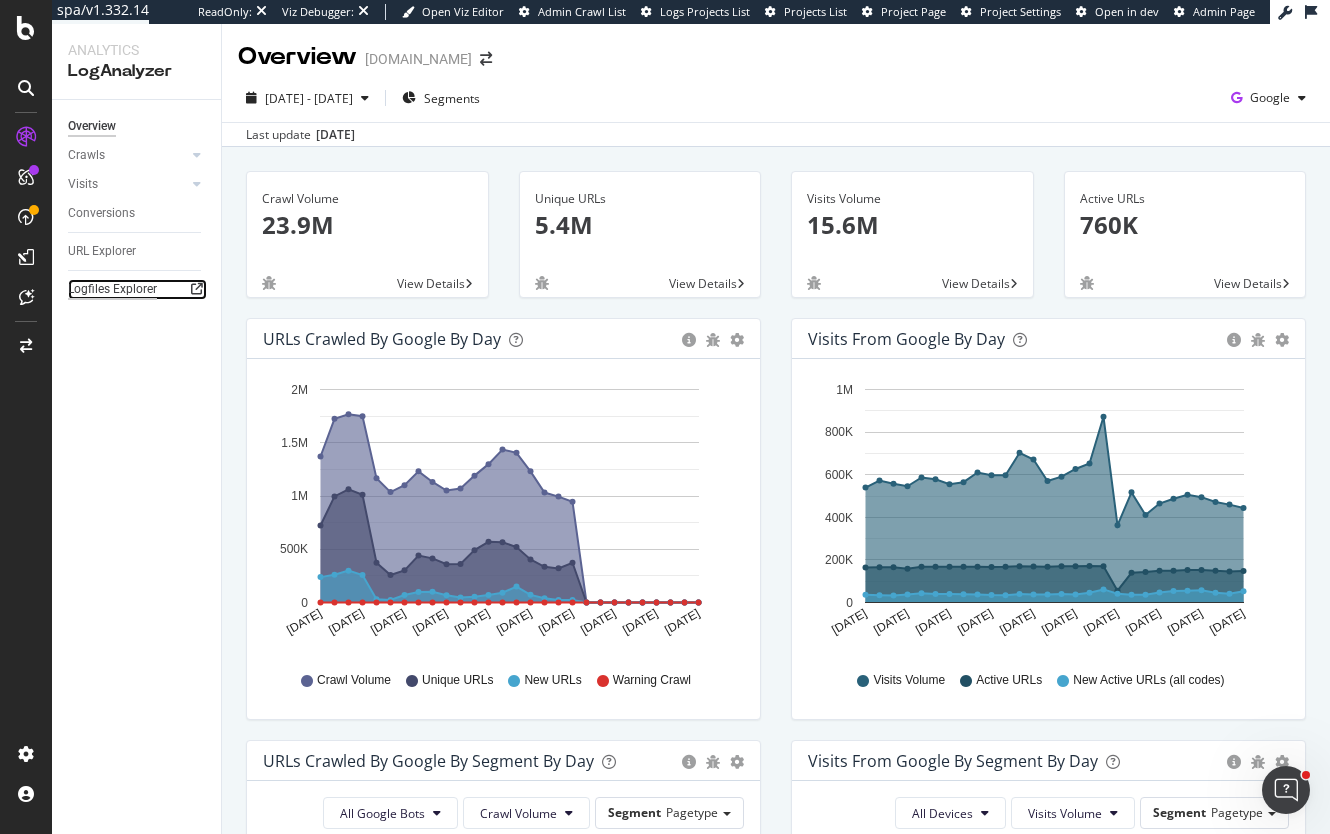 click on "Logfiles Explorer" at bounding box center (112, 289) 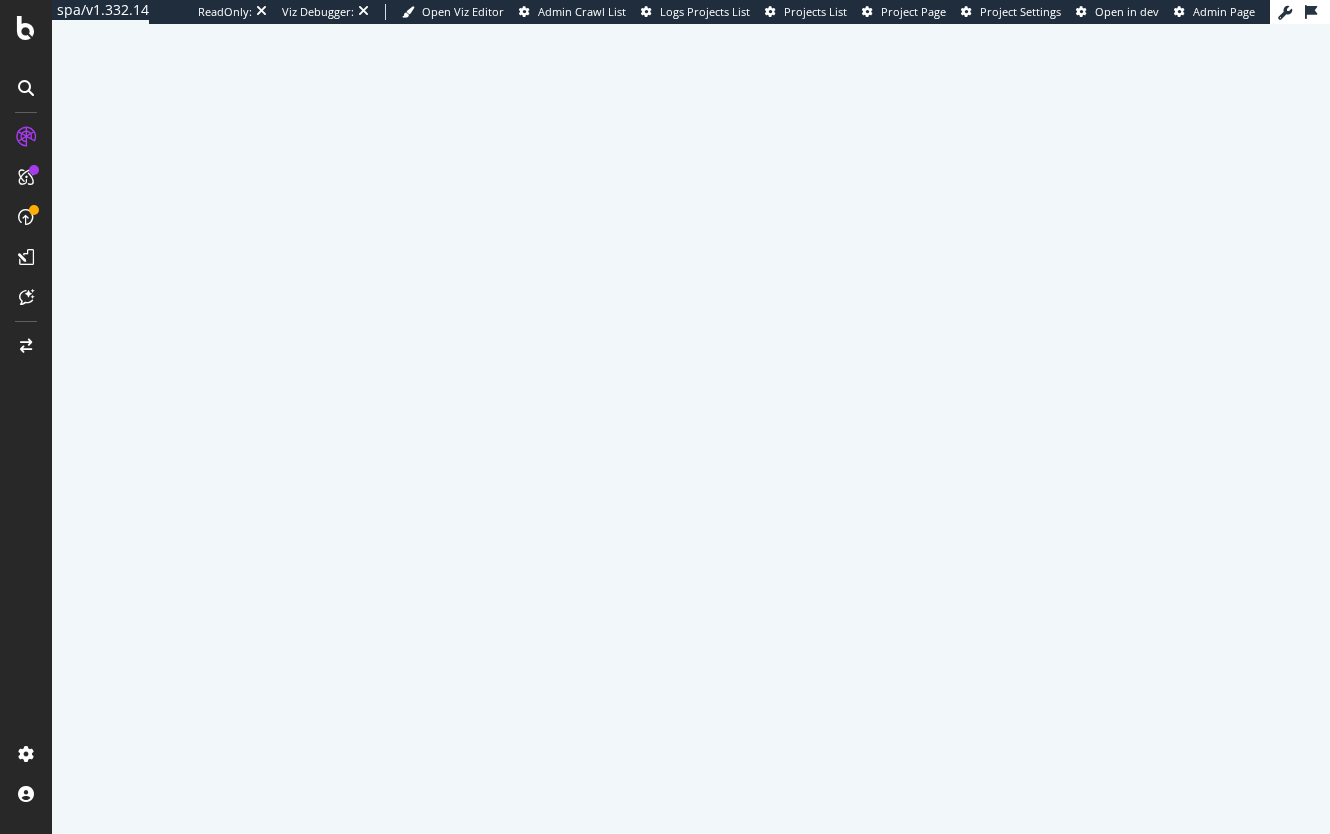 scroll, scrollTop: 0, scrollLeft: 0, axis: both 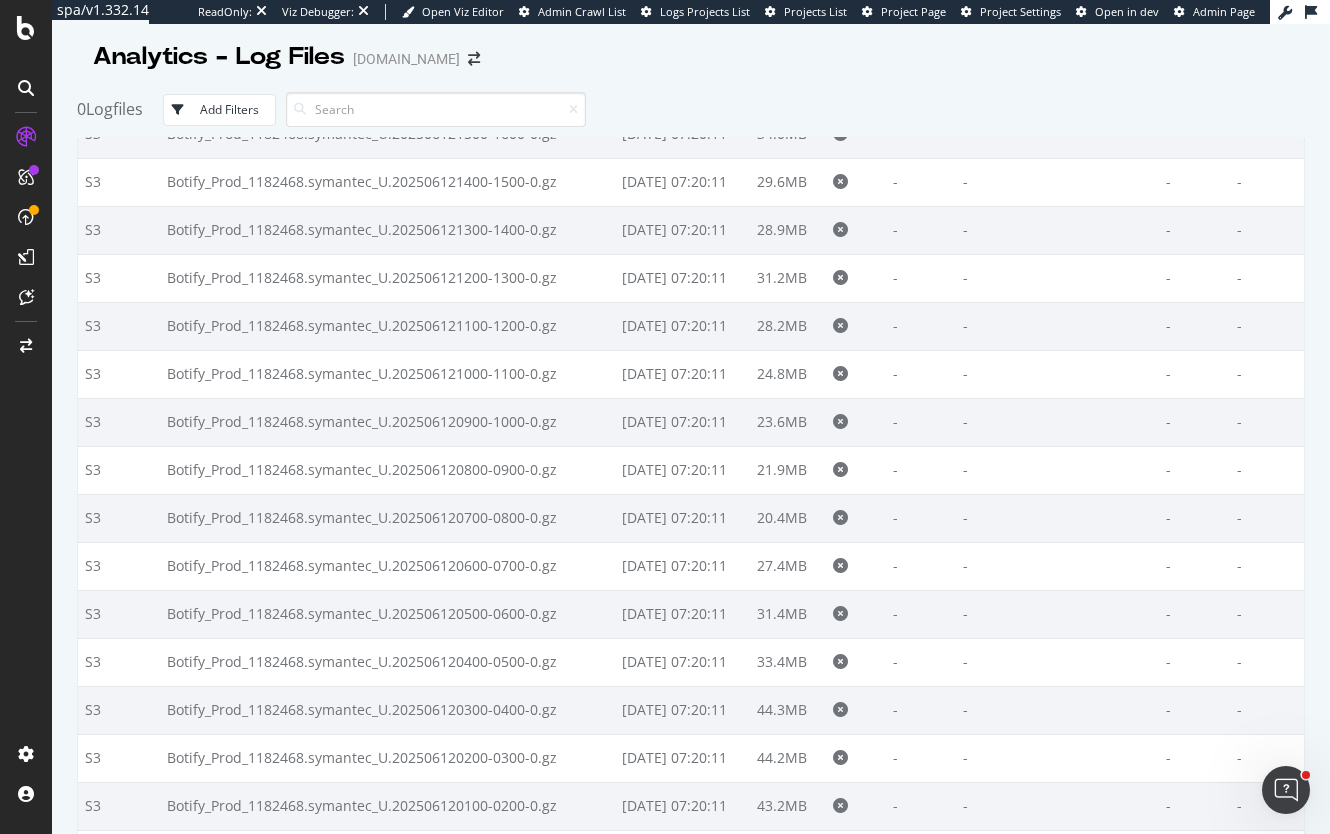 click on "Add Filters" at bounding box center (229, 109) 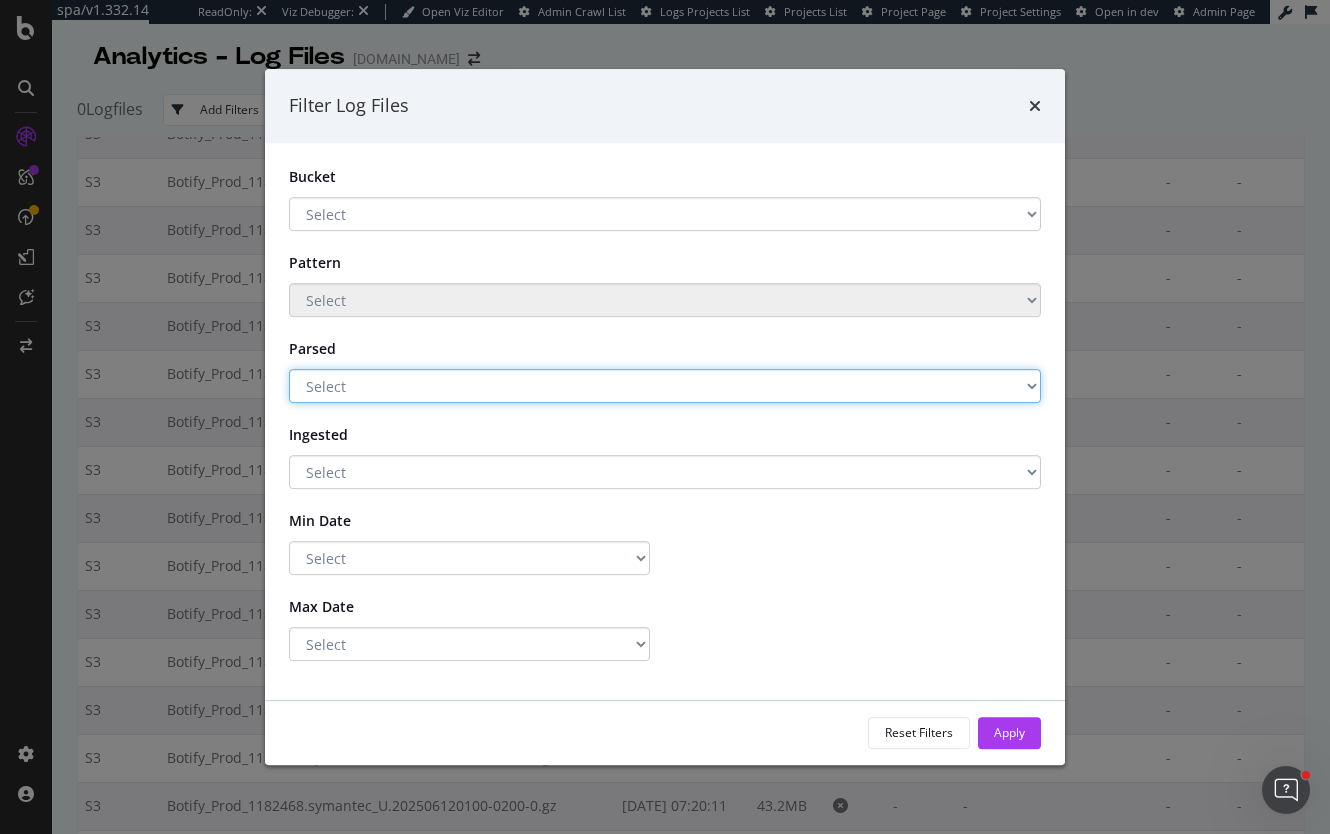 click on "Select Yes No" 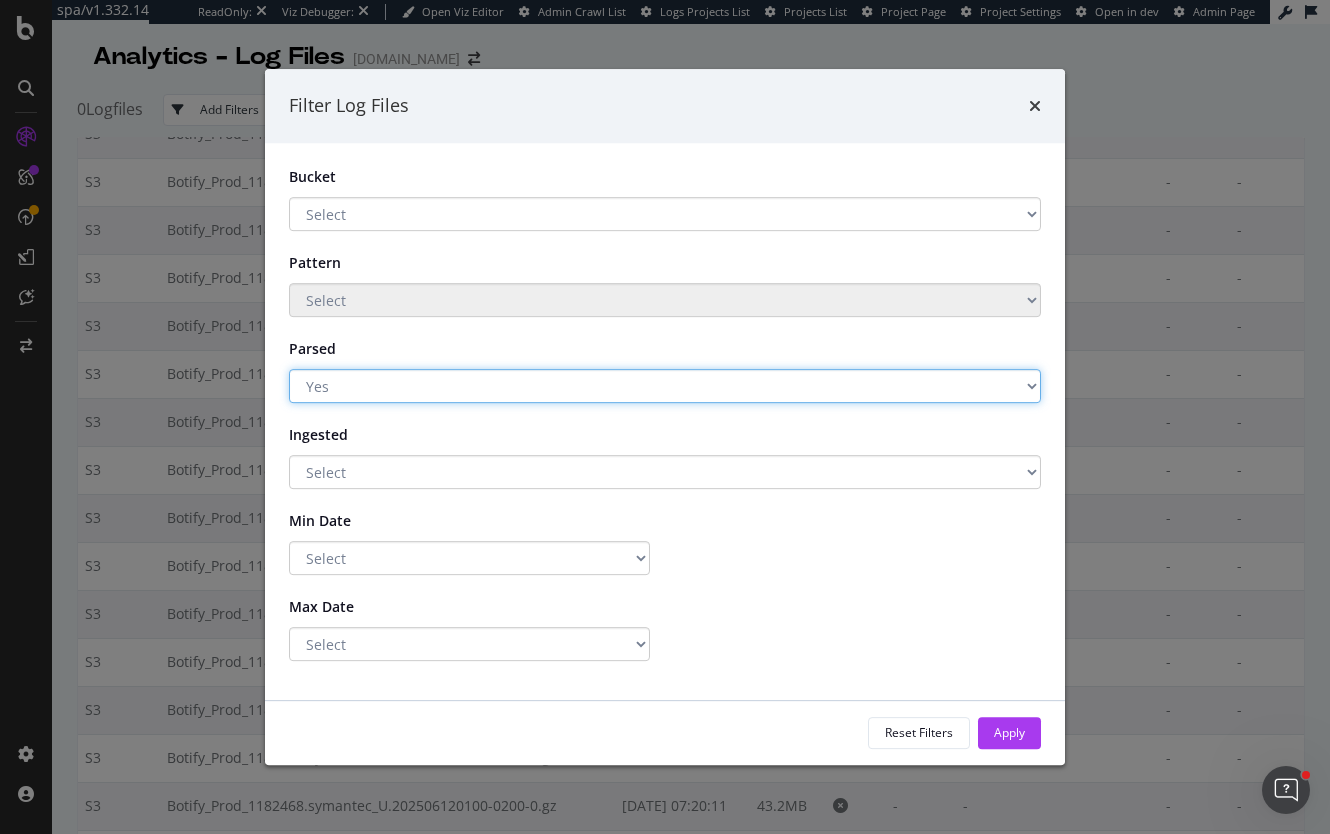 click on "Select Yes No" 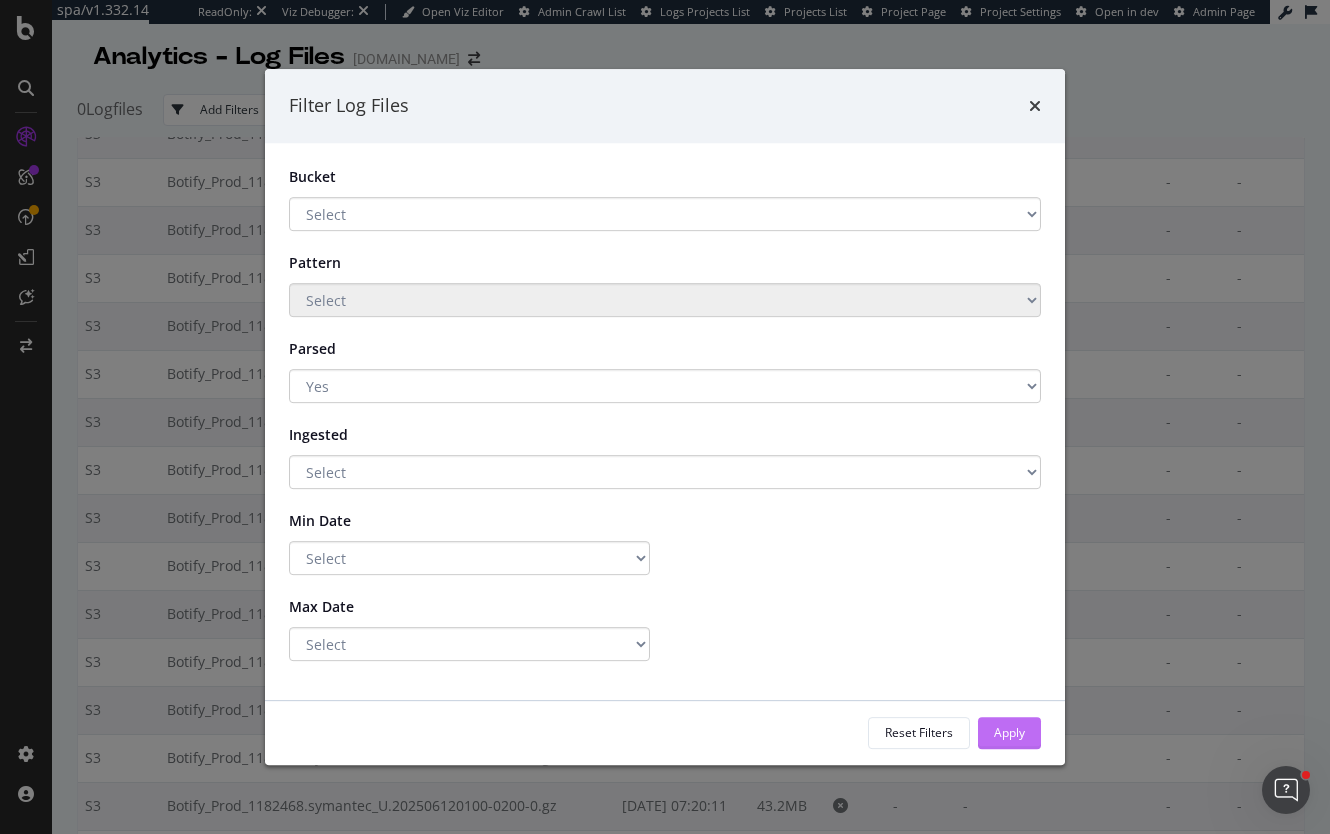 click on "Apply" 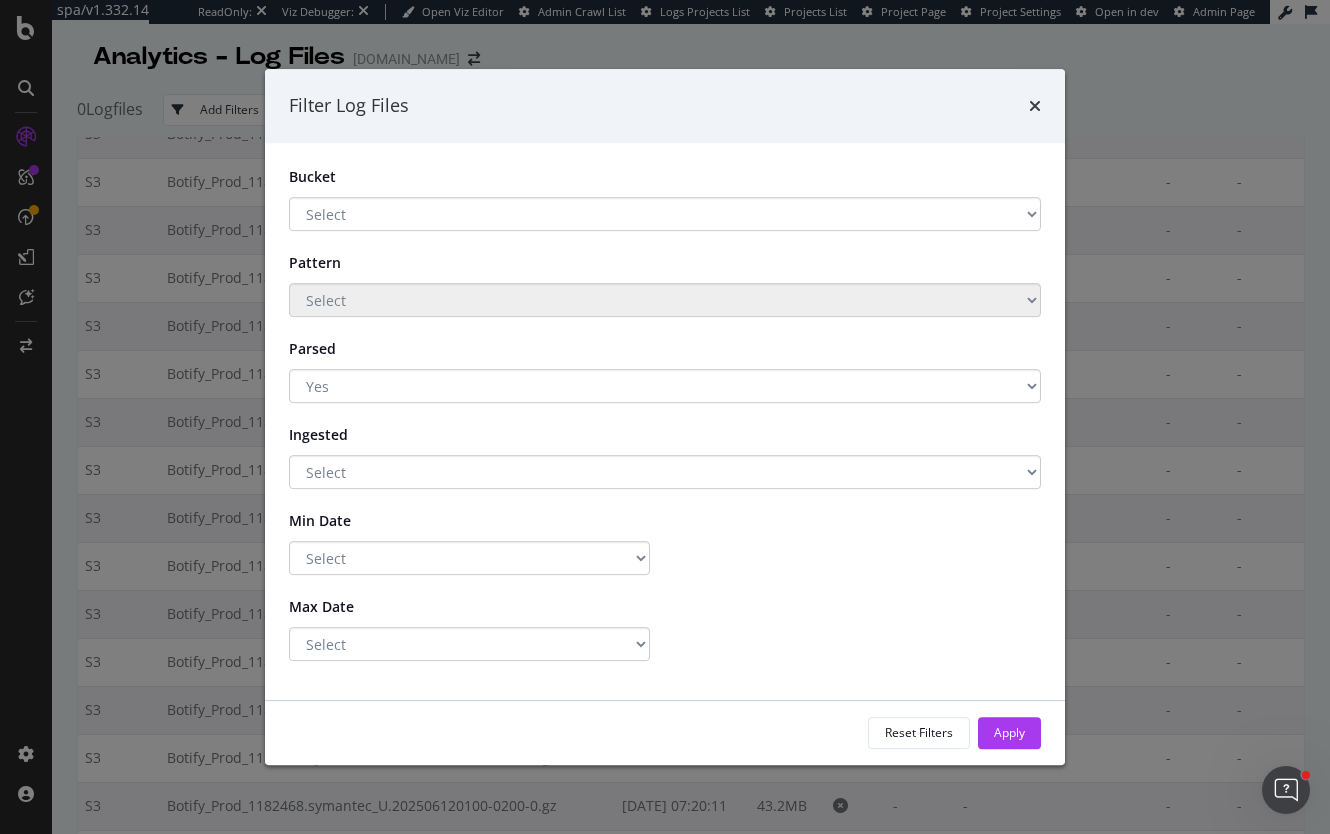 scroll, scrollTop: 0, scrollLeft: 0, axis: both 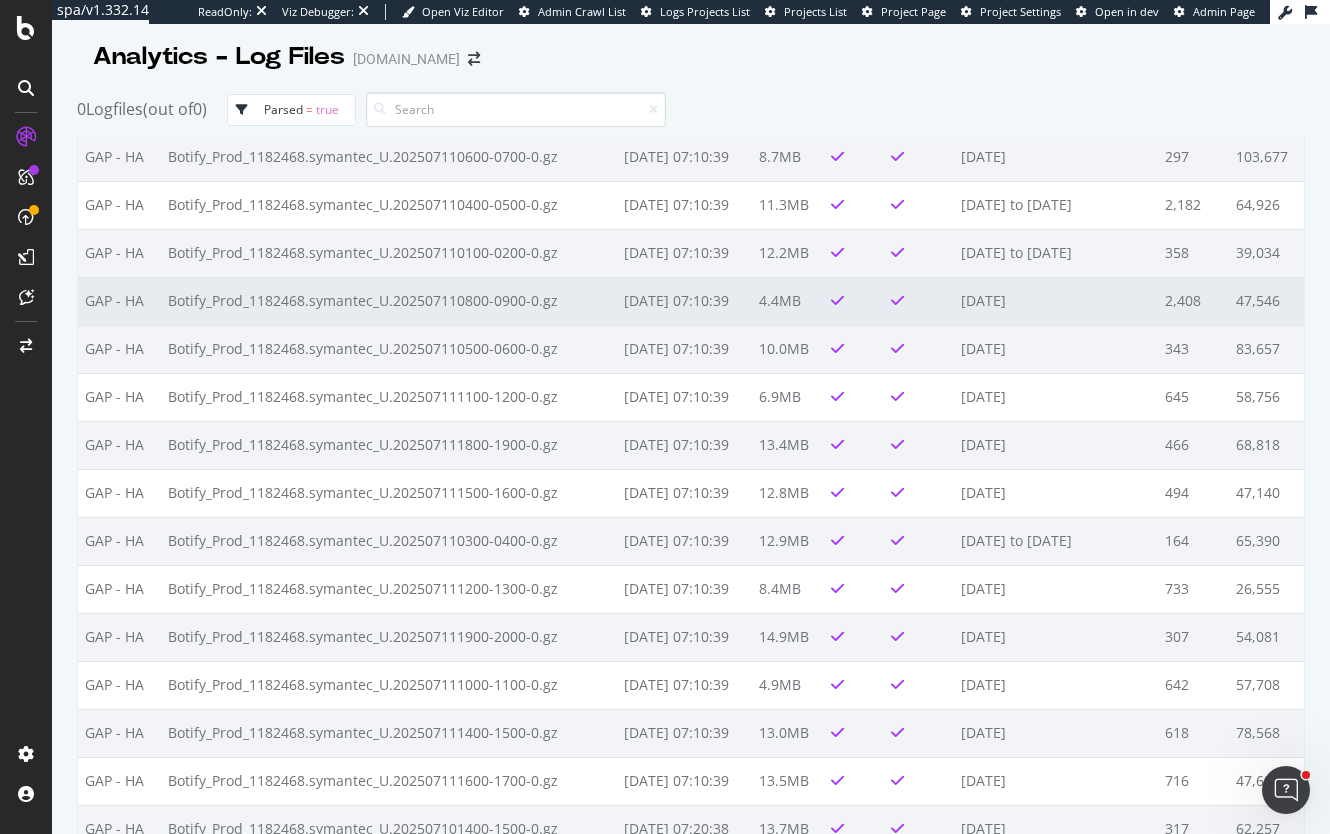 click on "2025-07-13 07:10:39" at bounding box center [684, 301] 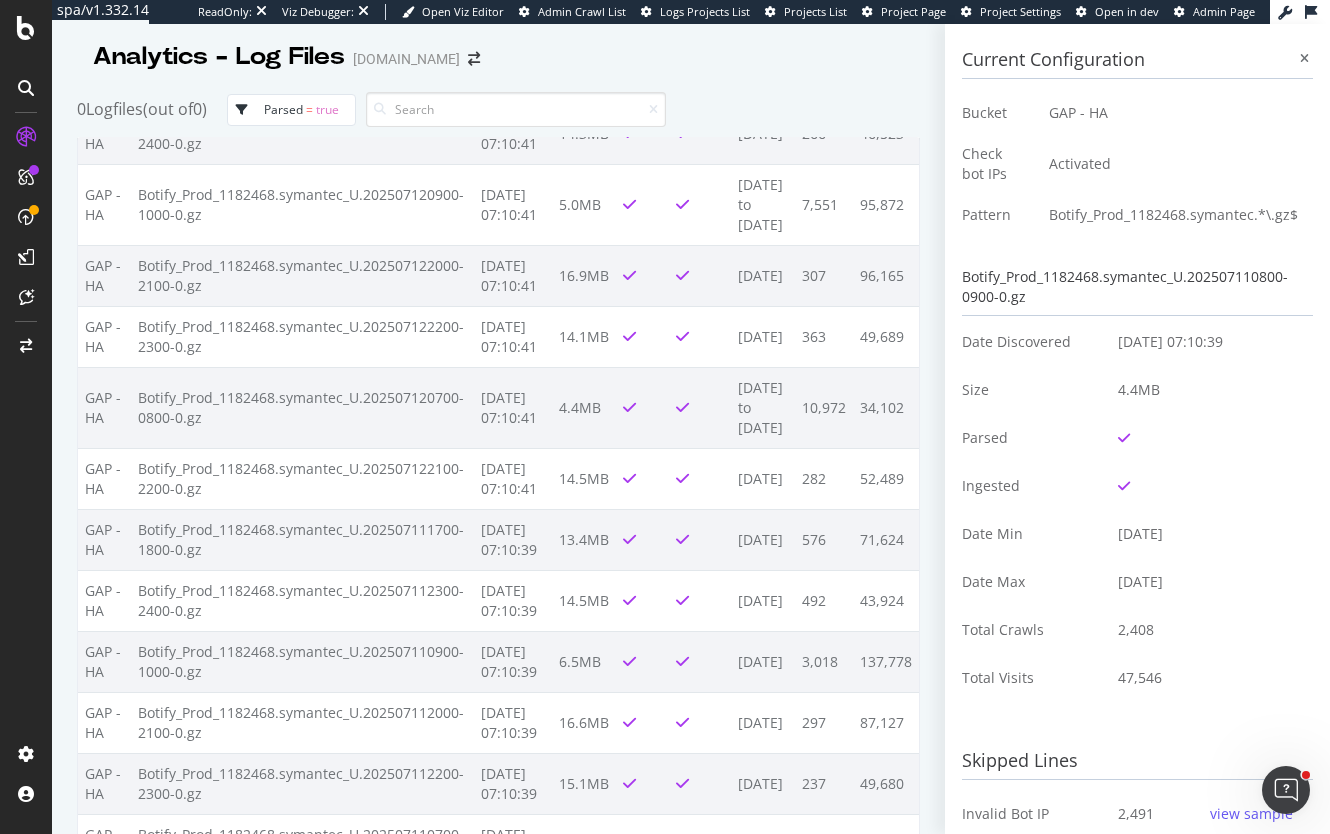 scroll, scrollTop: 5297, scrollLeft: 0, axis: vertical 